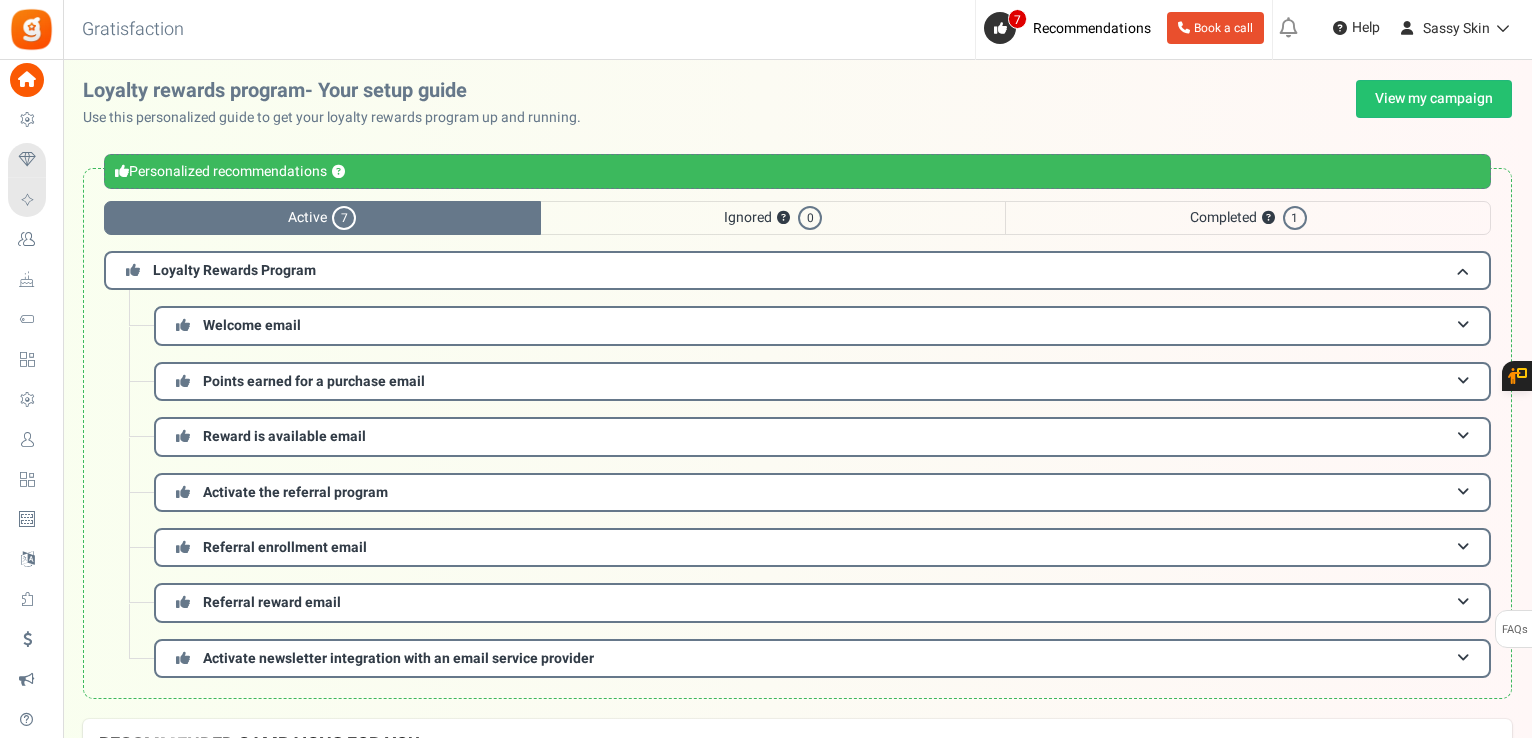scroll, scrollTop: 0, scrollLeft: 0, axis: both 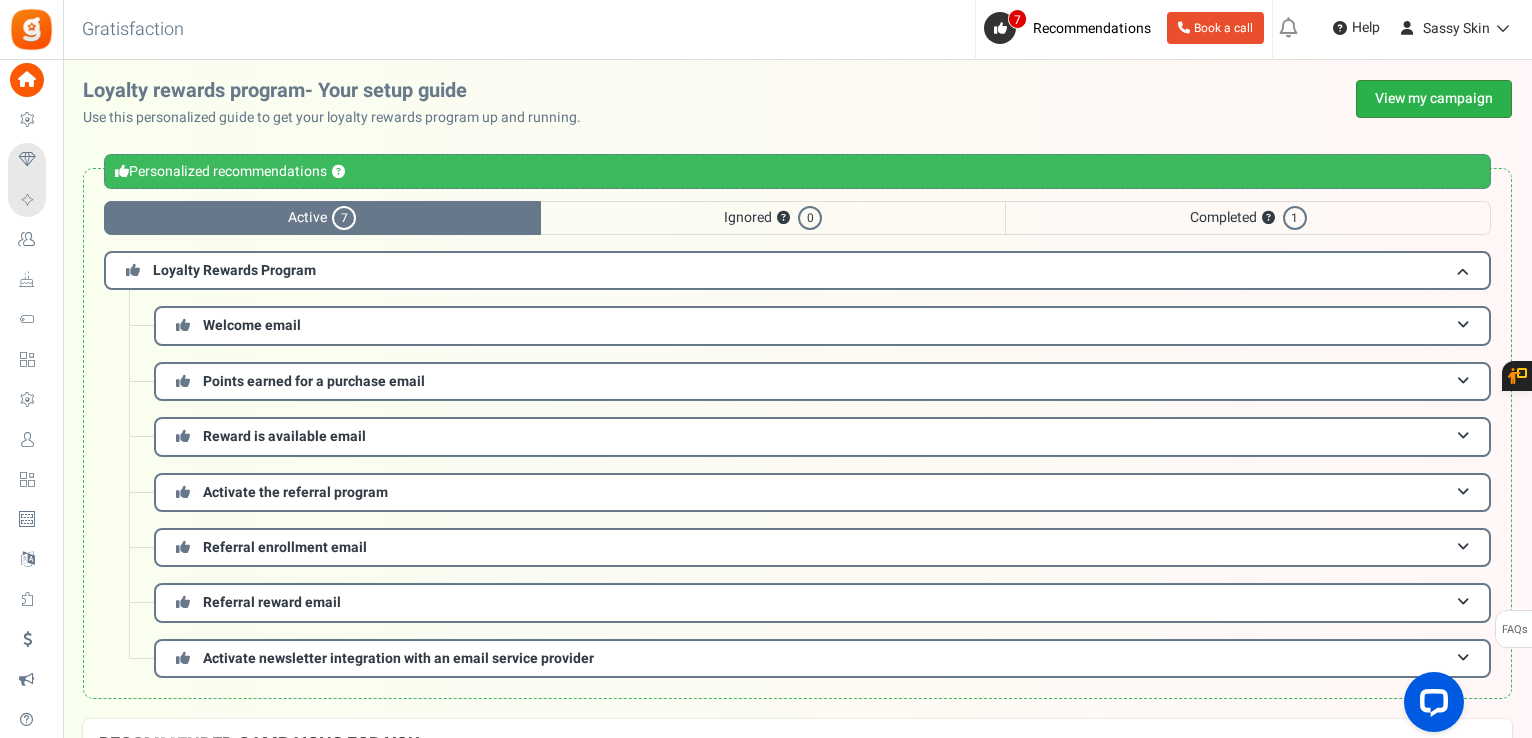 click on "View my campaign" at bounding box center [1434, 99] 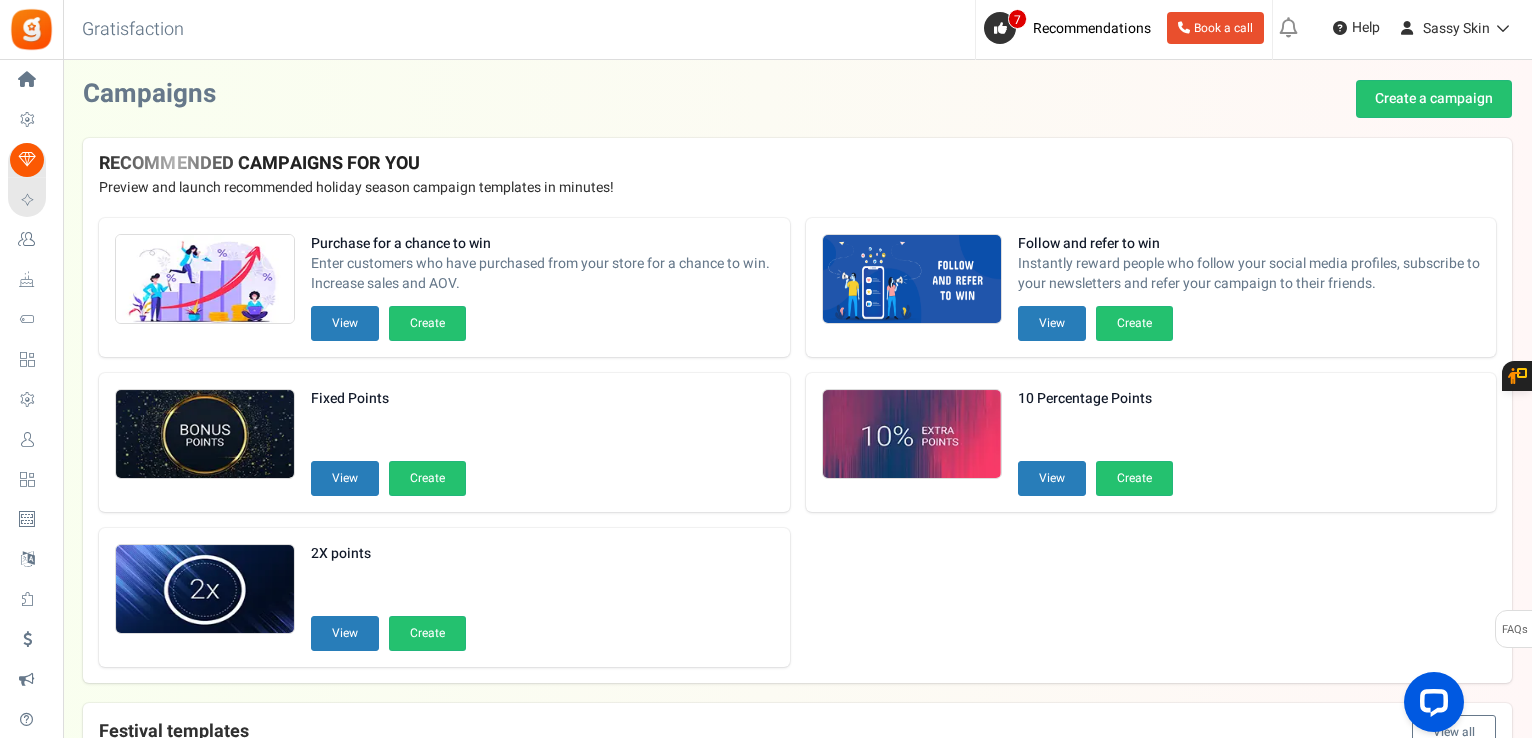 scroll, scrollTop: 434, scrollLeft: 0, axis: vertical 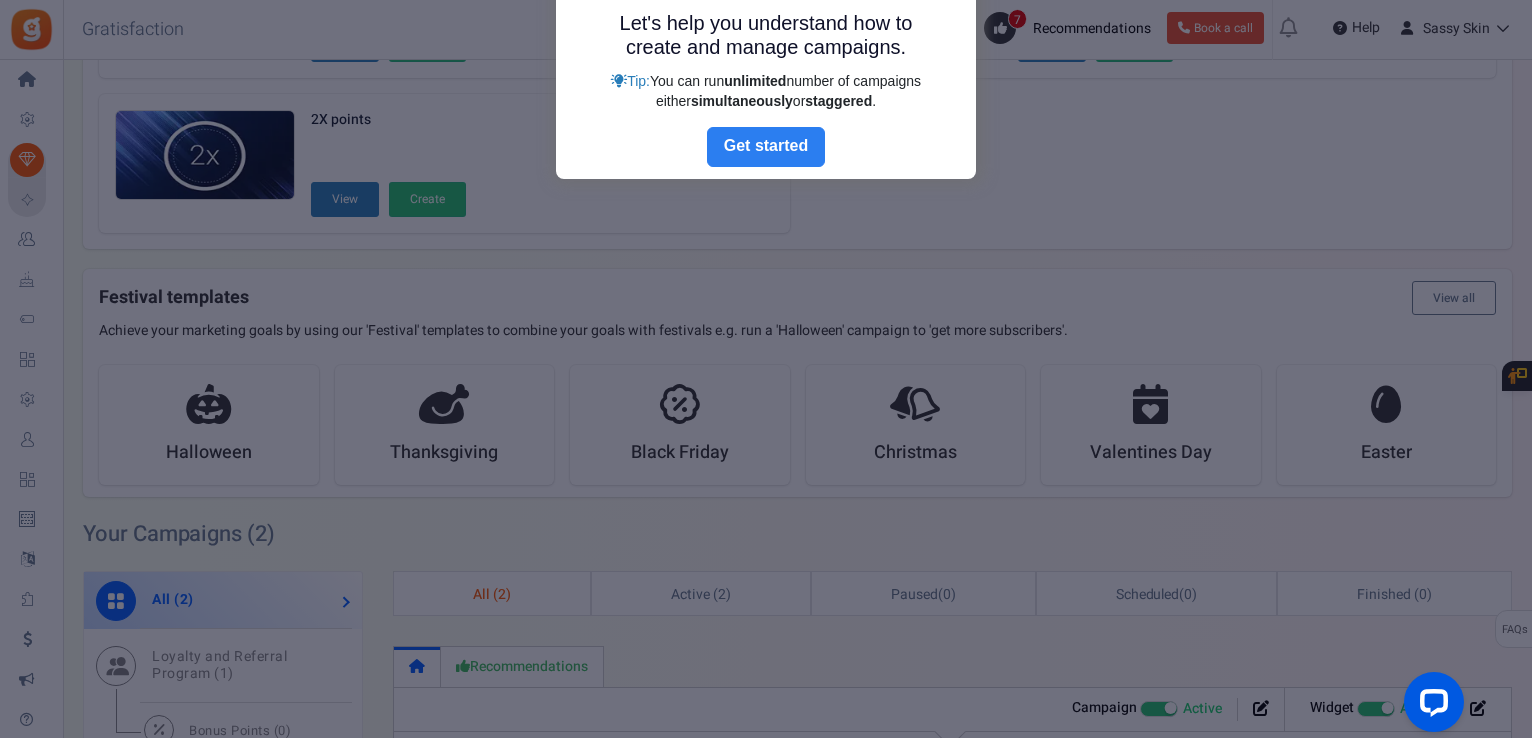 click on "Next" at bounding box center (766, 147) 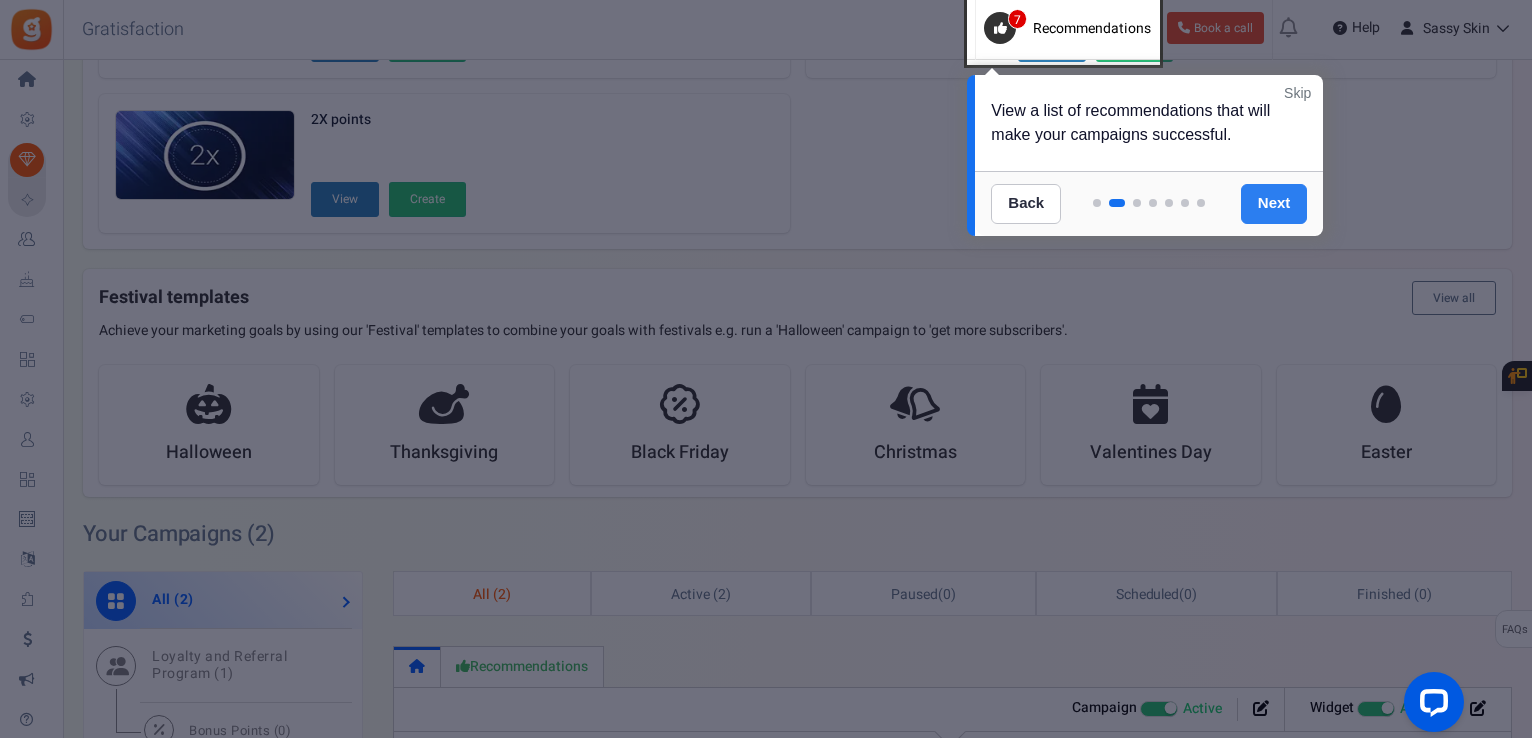 click on "Next" at bounding box center (1274, 204) 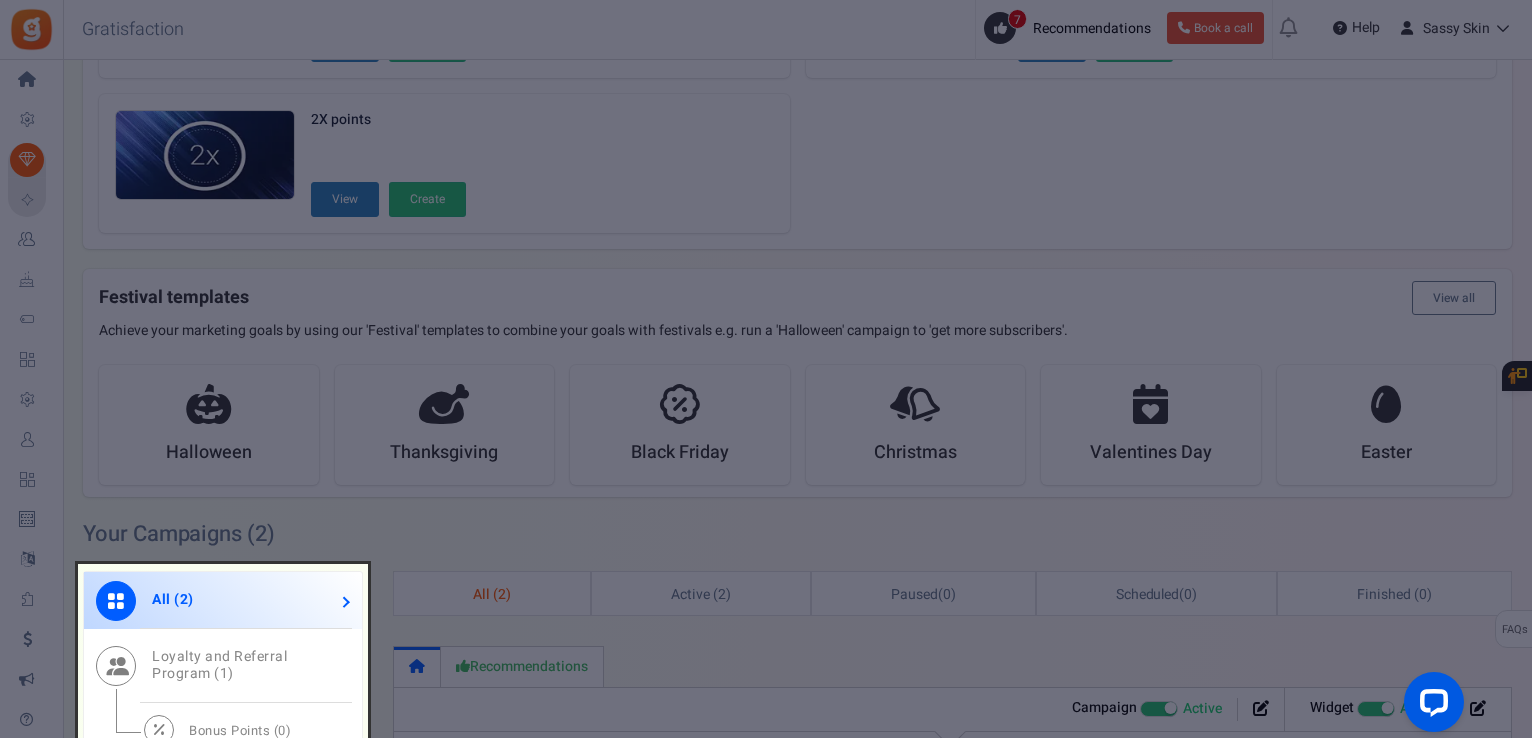 scroll, scrollTop: 928, scrollLeft: 0, axis: vertical 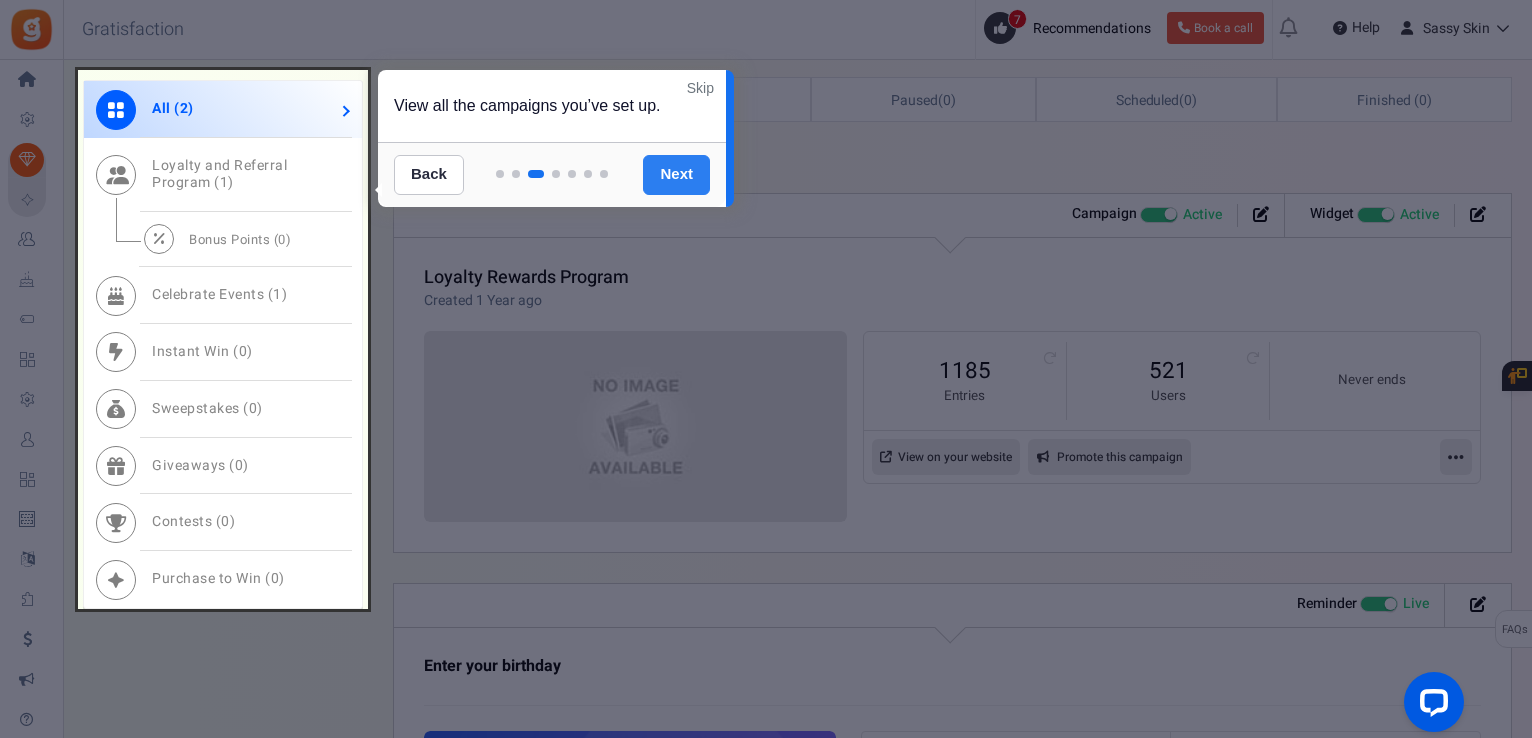 click on "Next" at bounding box center (676, 175) 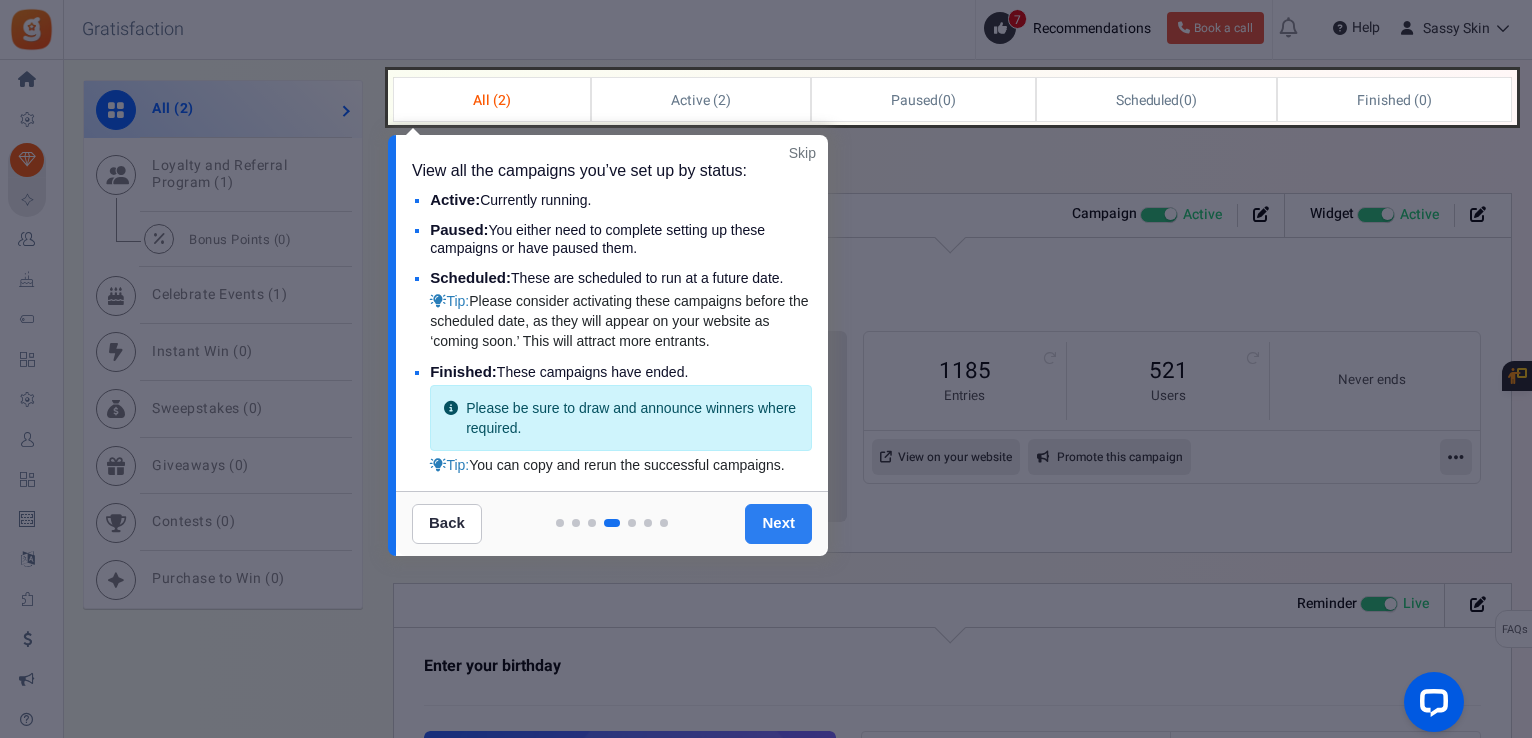 click on "Next" at bounding box center [778, 524] 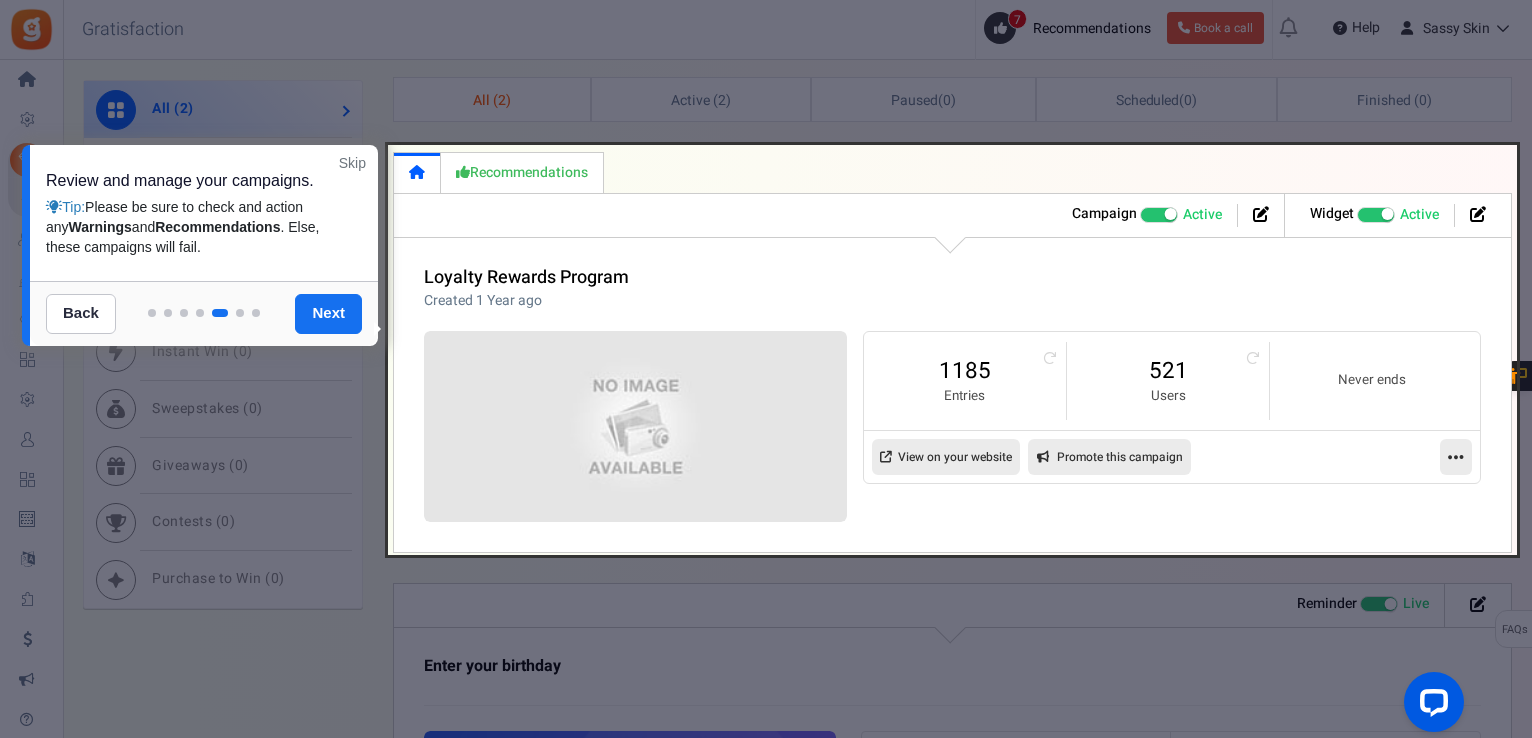 click at bounding box center [766, 369] 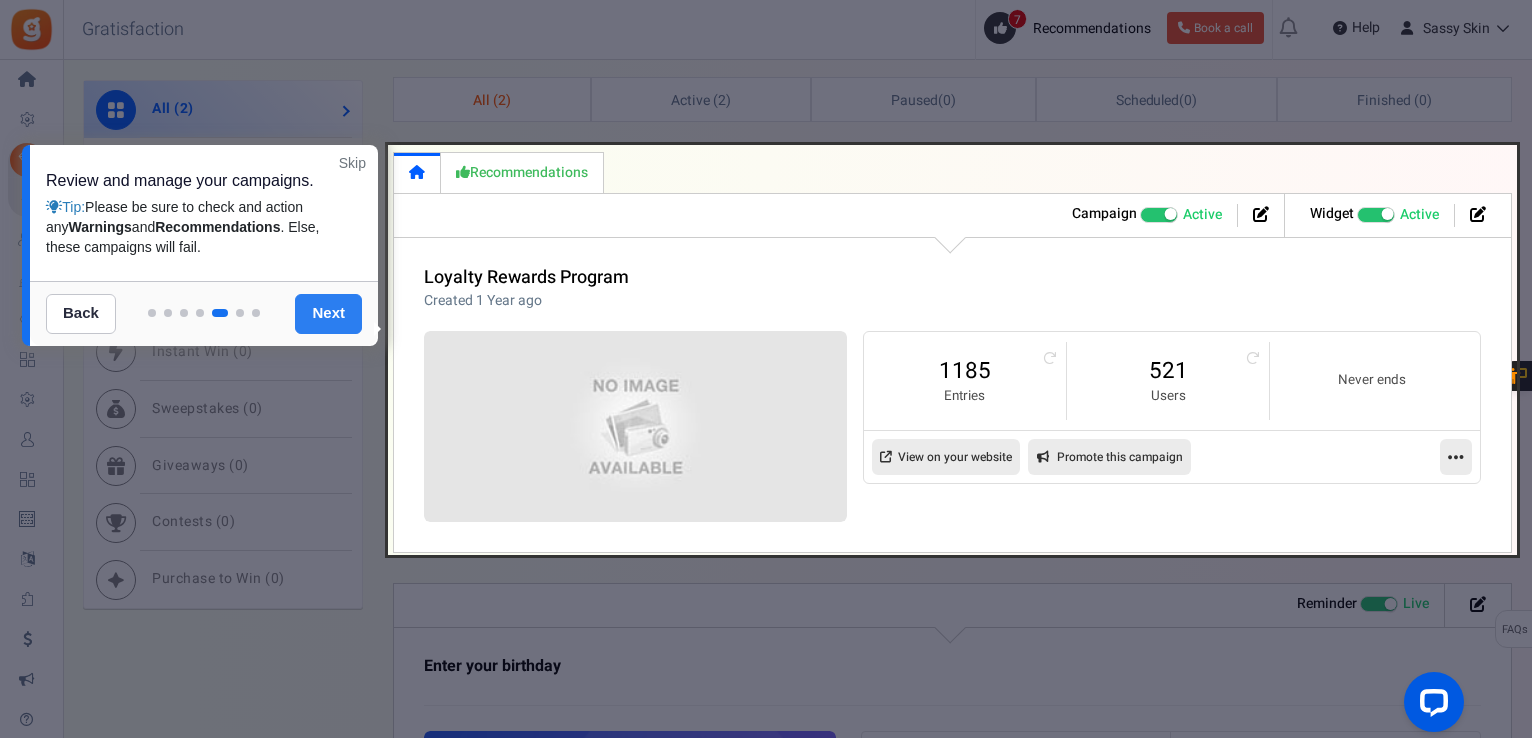 click on "Next" at bounding box center (328, 314) 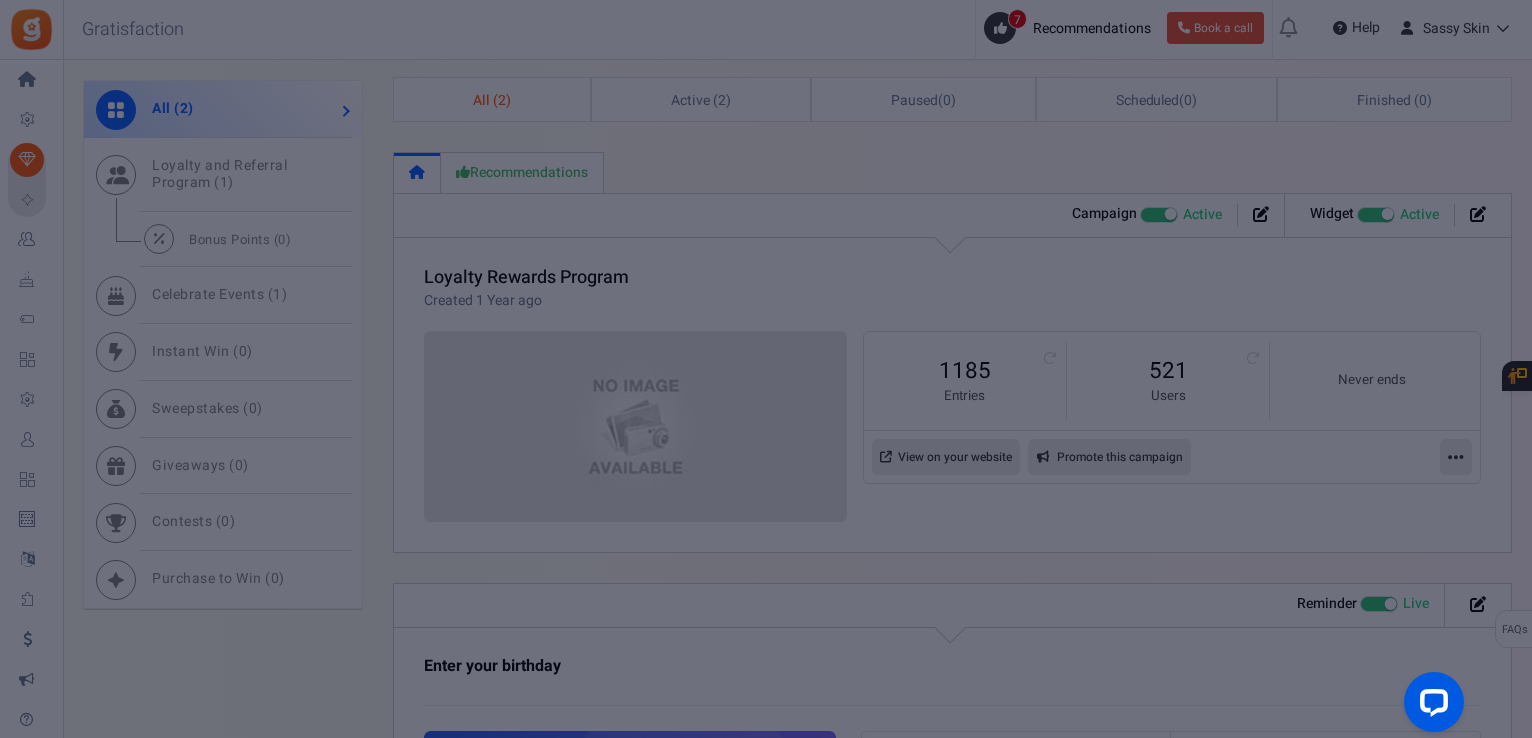 scroll, scrollTop: 42, scrollLeft: 0, axis: vertical 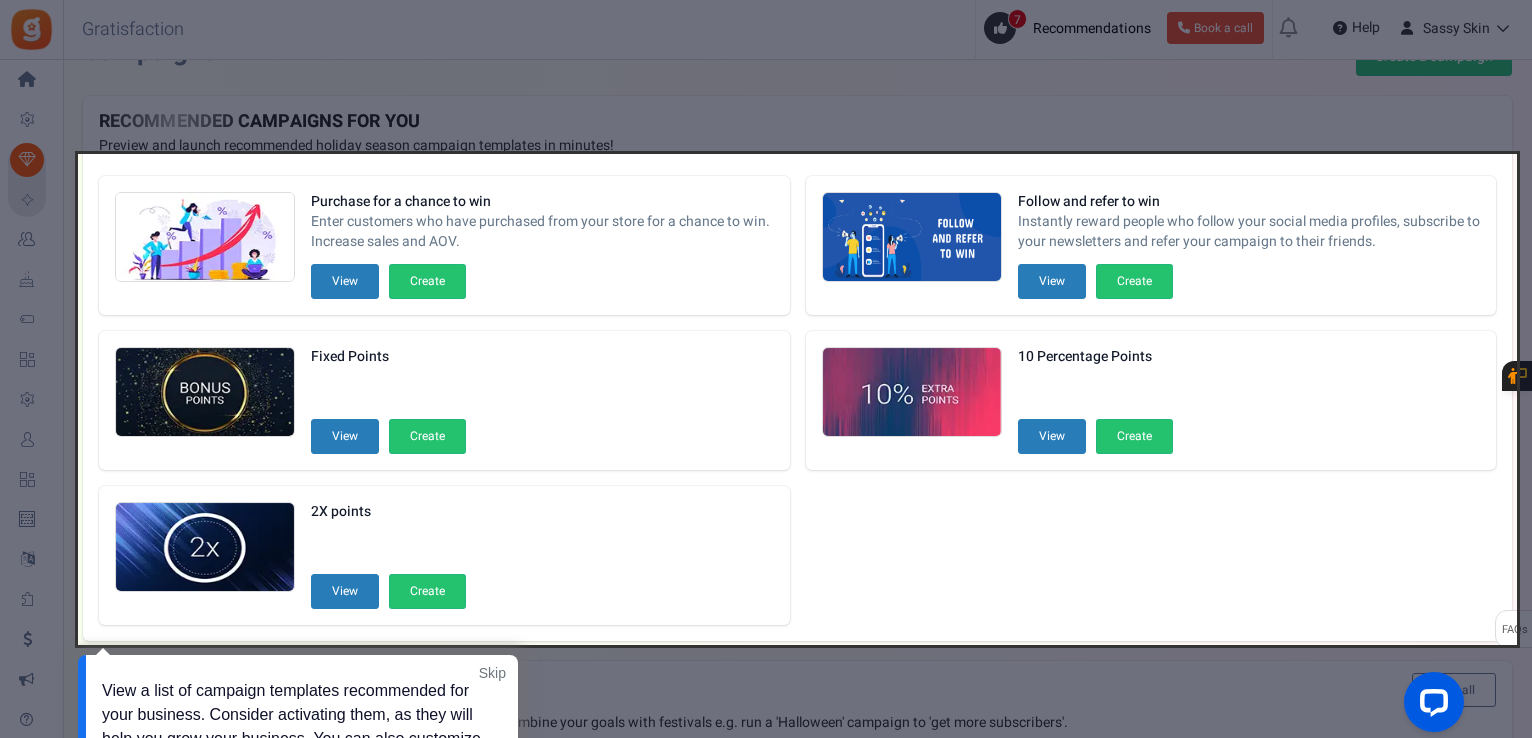 click at bounding box center (766, 369) 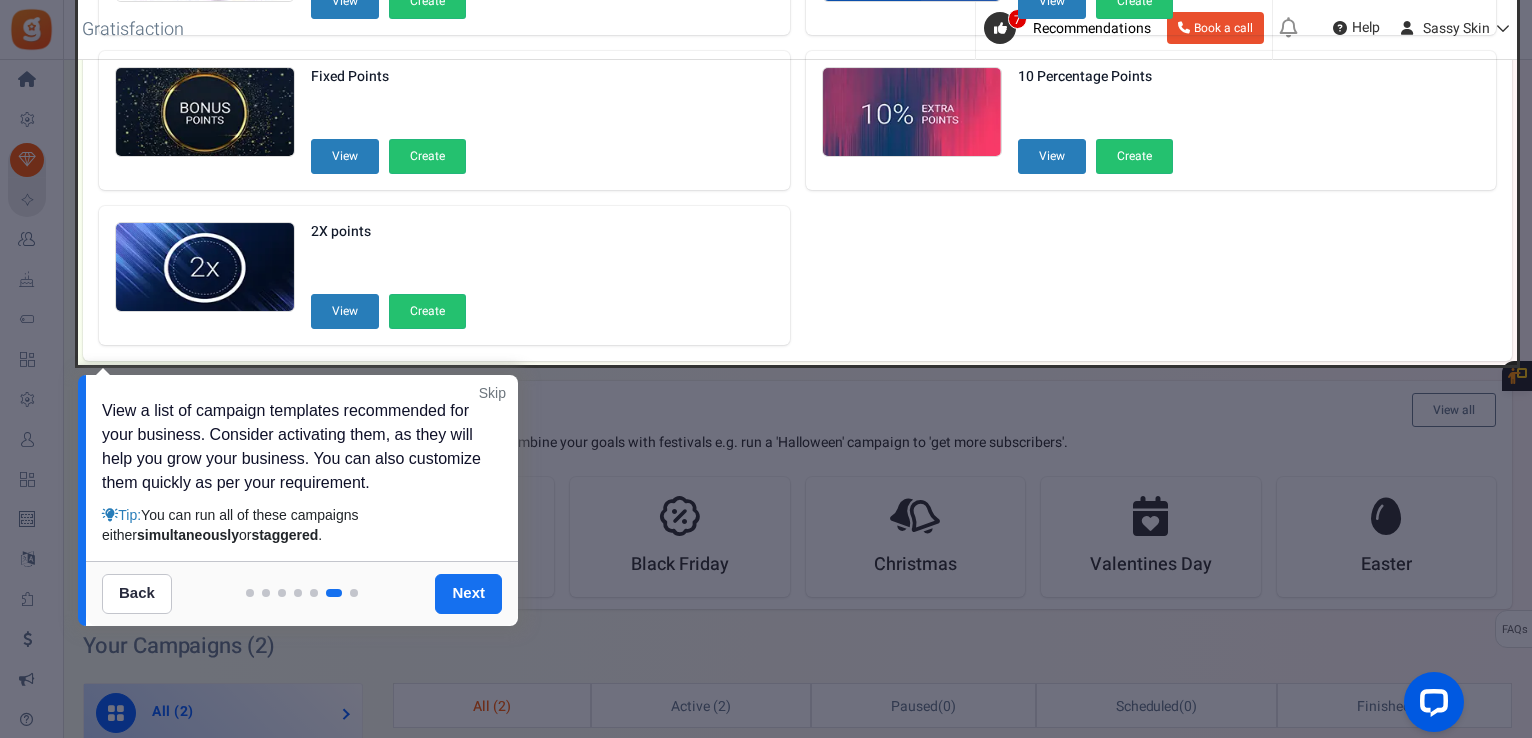 scroll, scrollTop: 402, scrollLeft: 0, axis: vertical 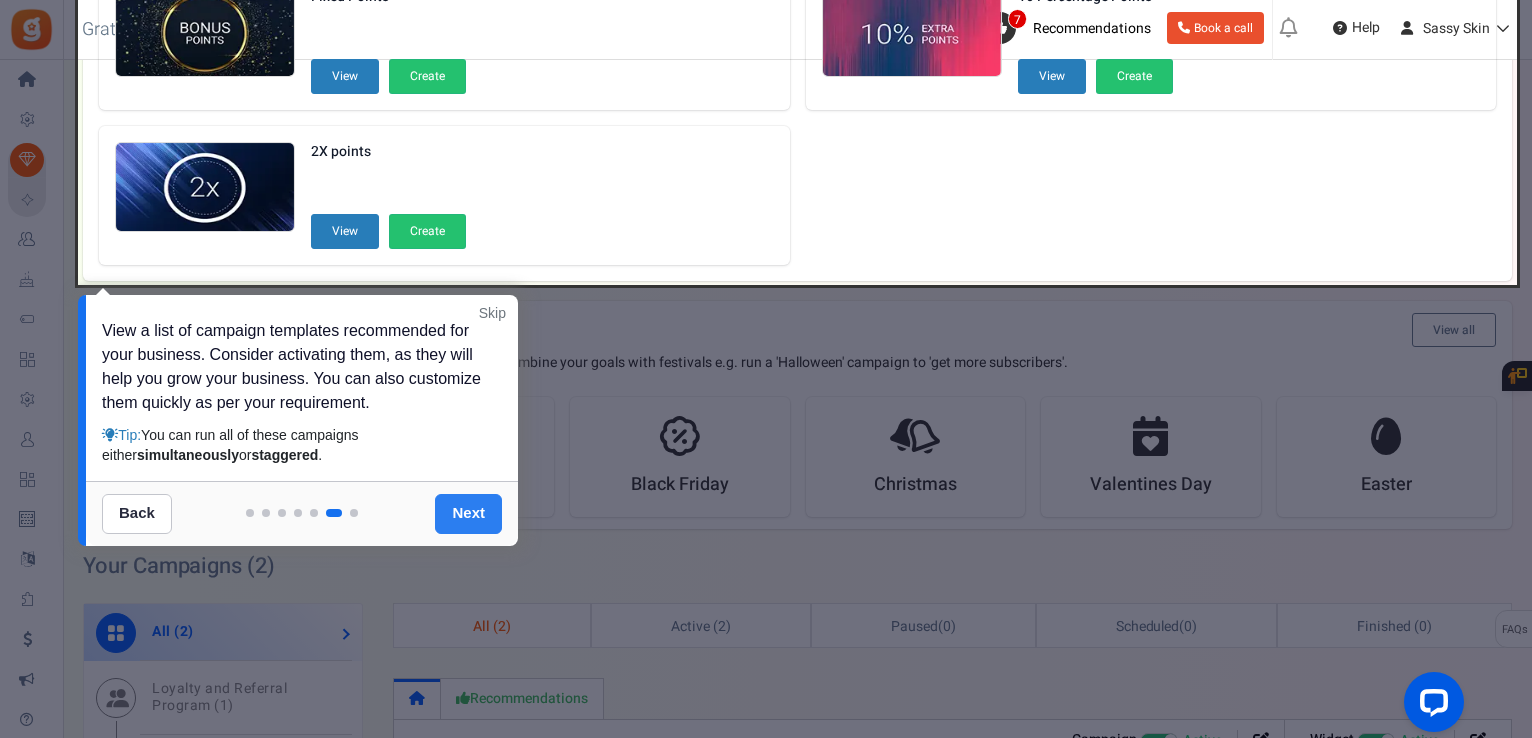 click on "Next" at bounding box center [468, 514] 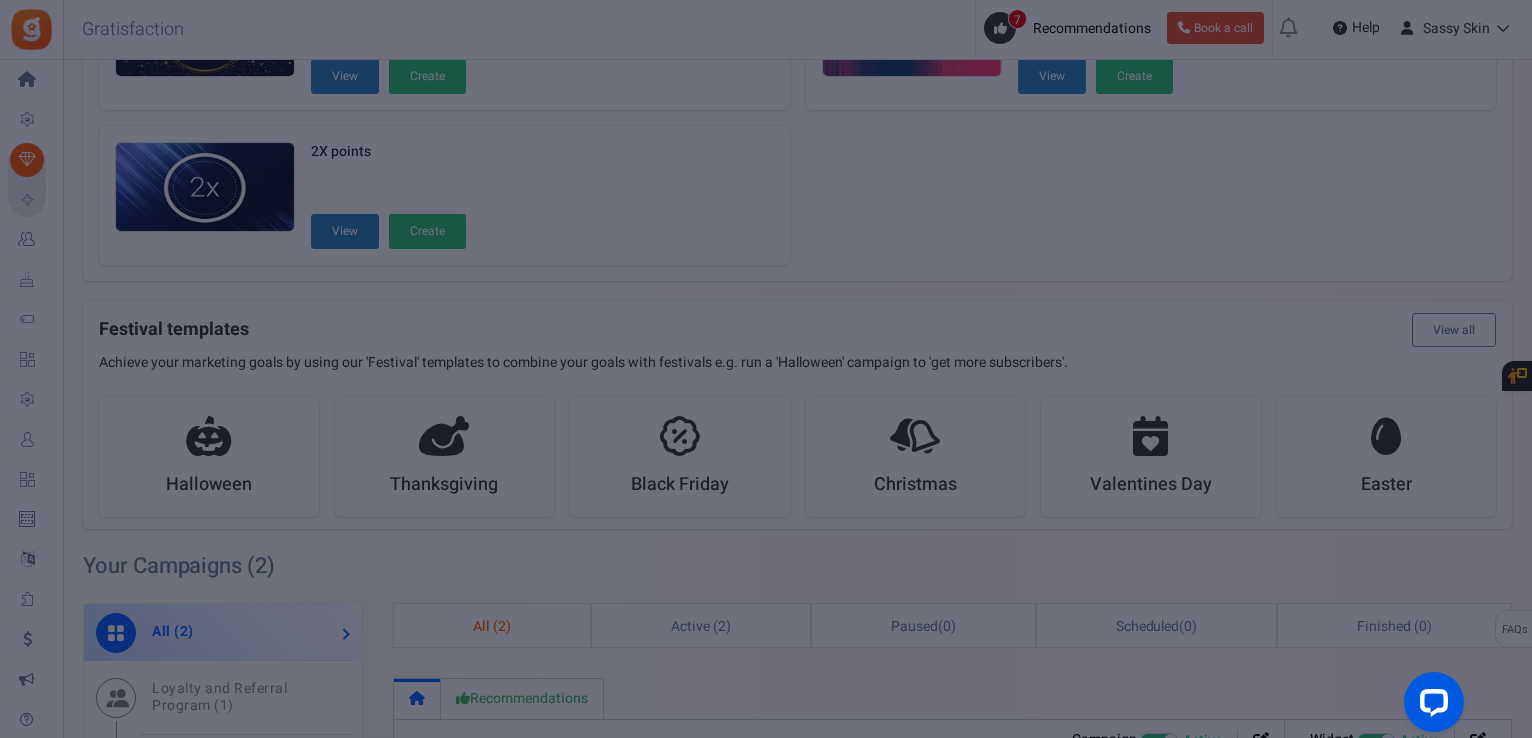 scroll, scrollTop: 0, scrollLeft: 0, axis: both 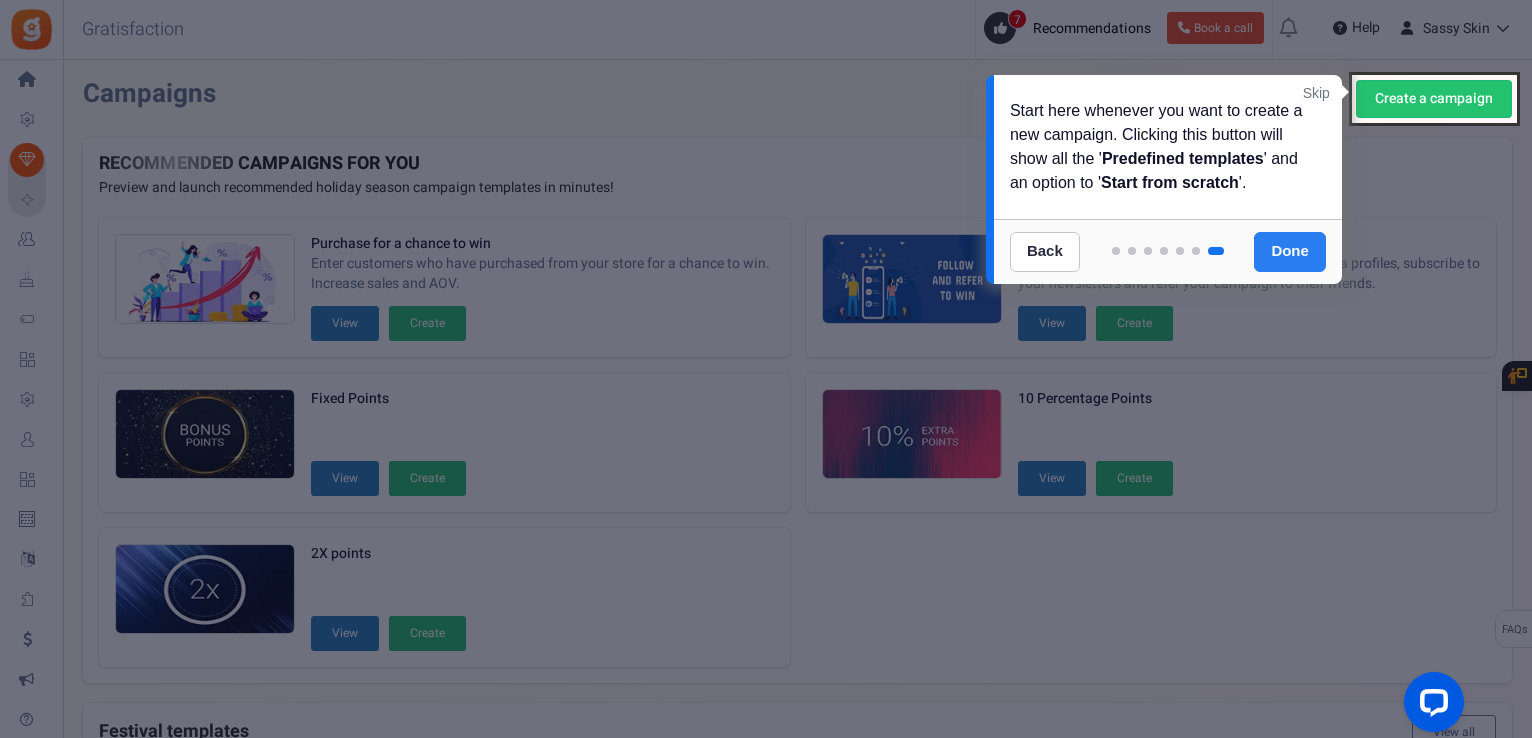 click on "Done" at bounding box center (1290, 252) 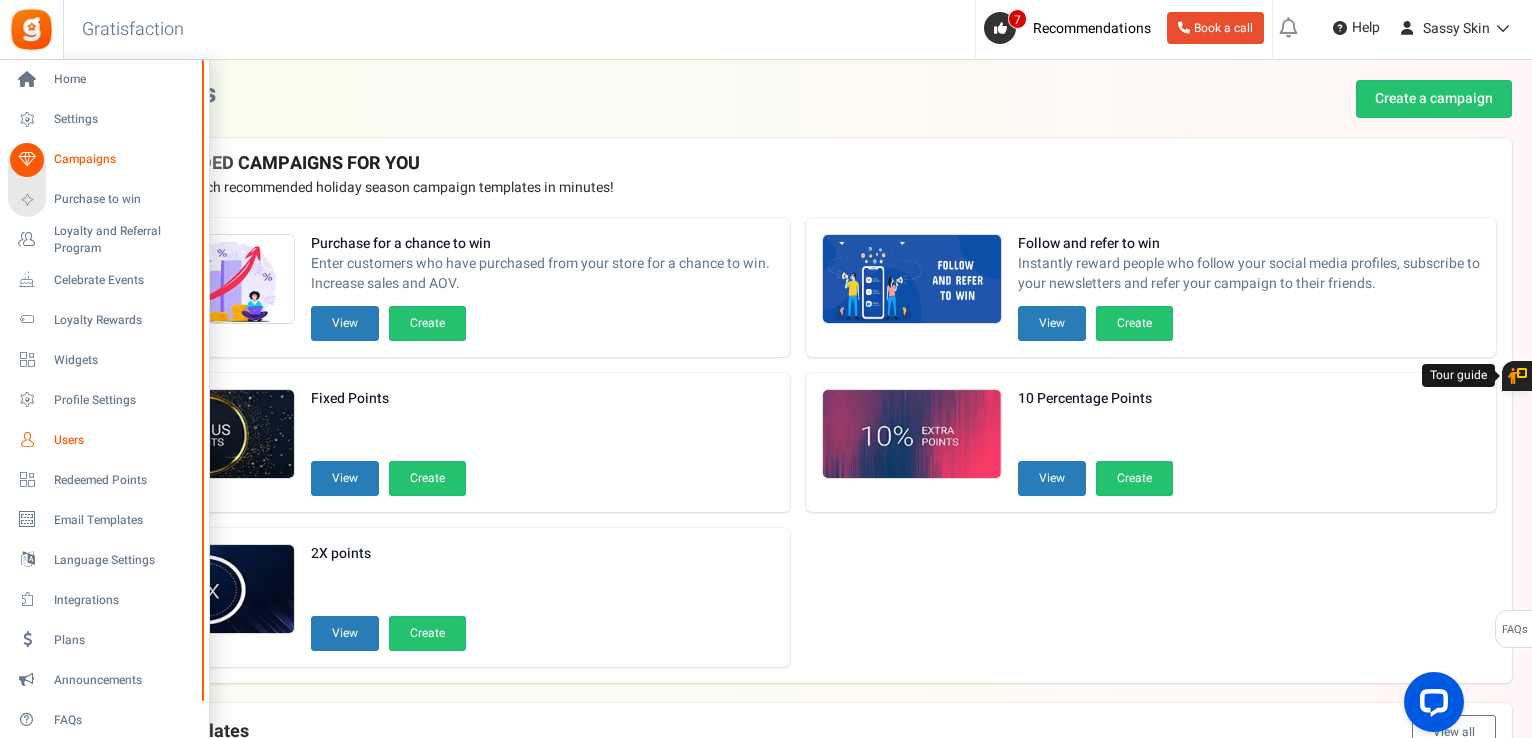 click on "Users" at bounding box center [124, 440] 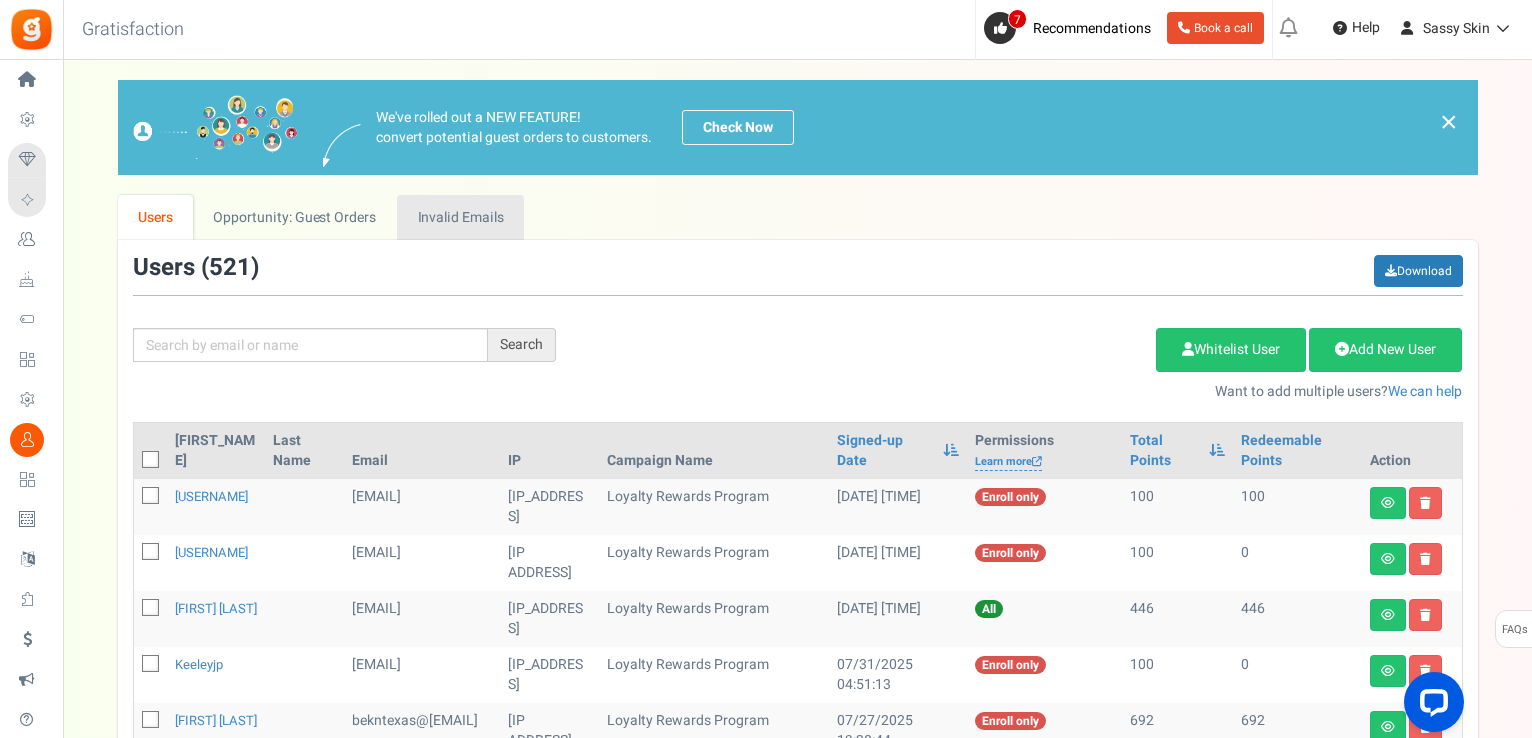 click on "Invalid Emails" at bounding box center (460, 217) 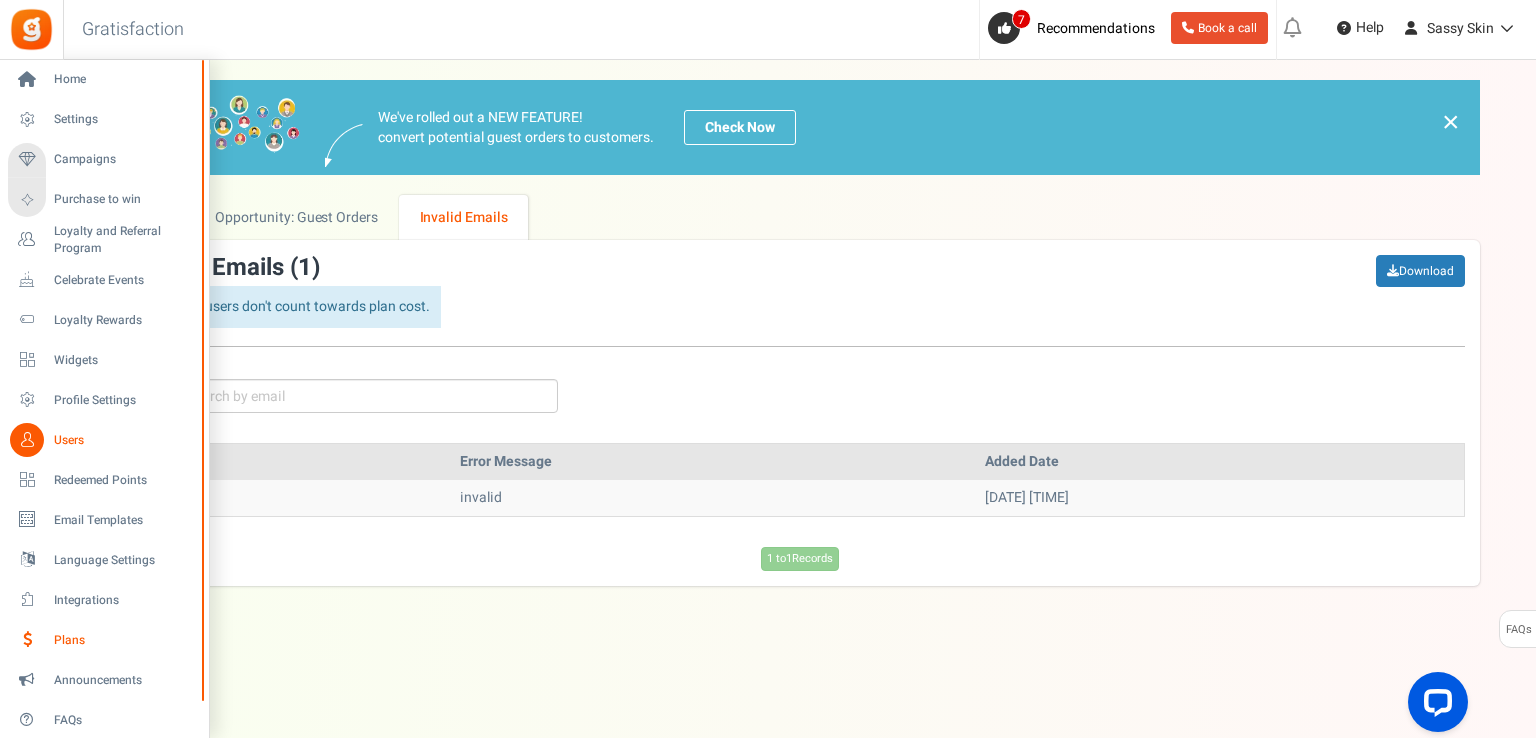click on "Plans" at bounding box center [124, 640] 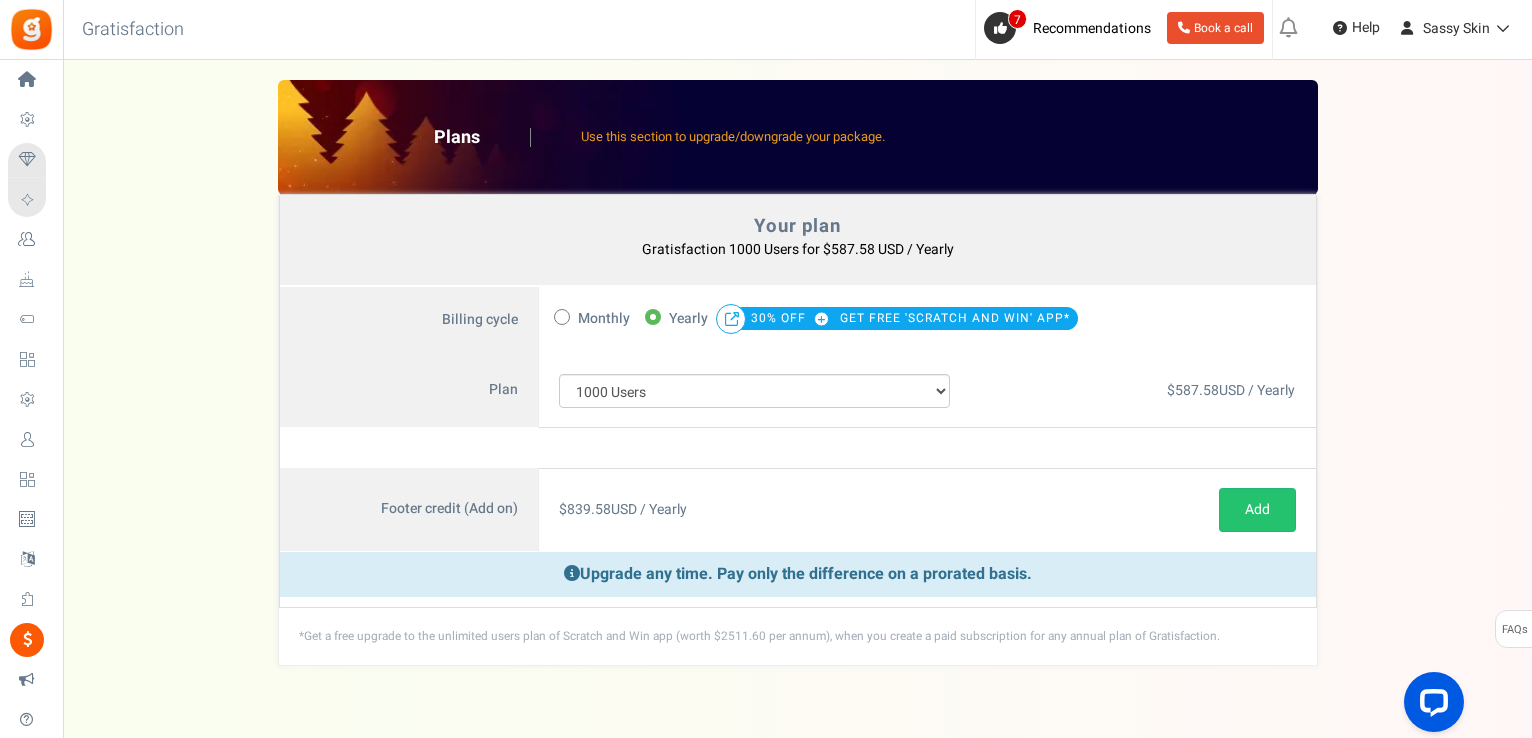 click at bounding box center [562, 317] 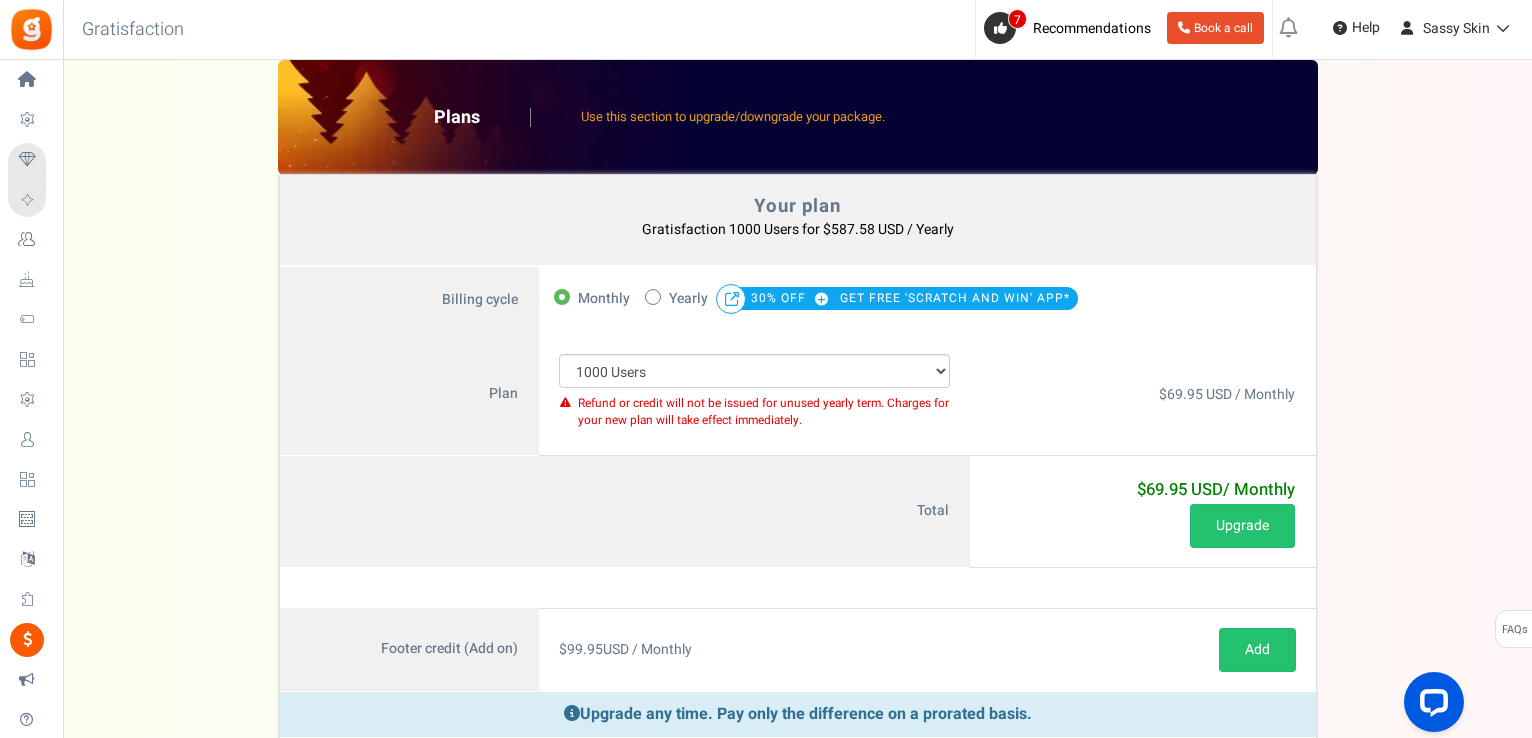 scroll, scrollTop: 15, scrollLeft: 0, axis: vertical 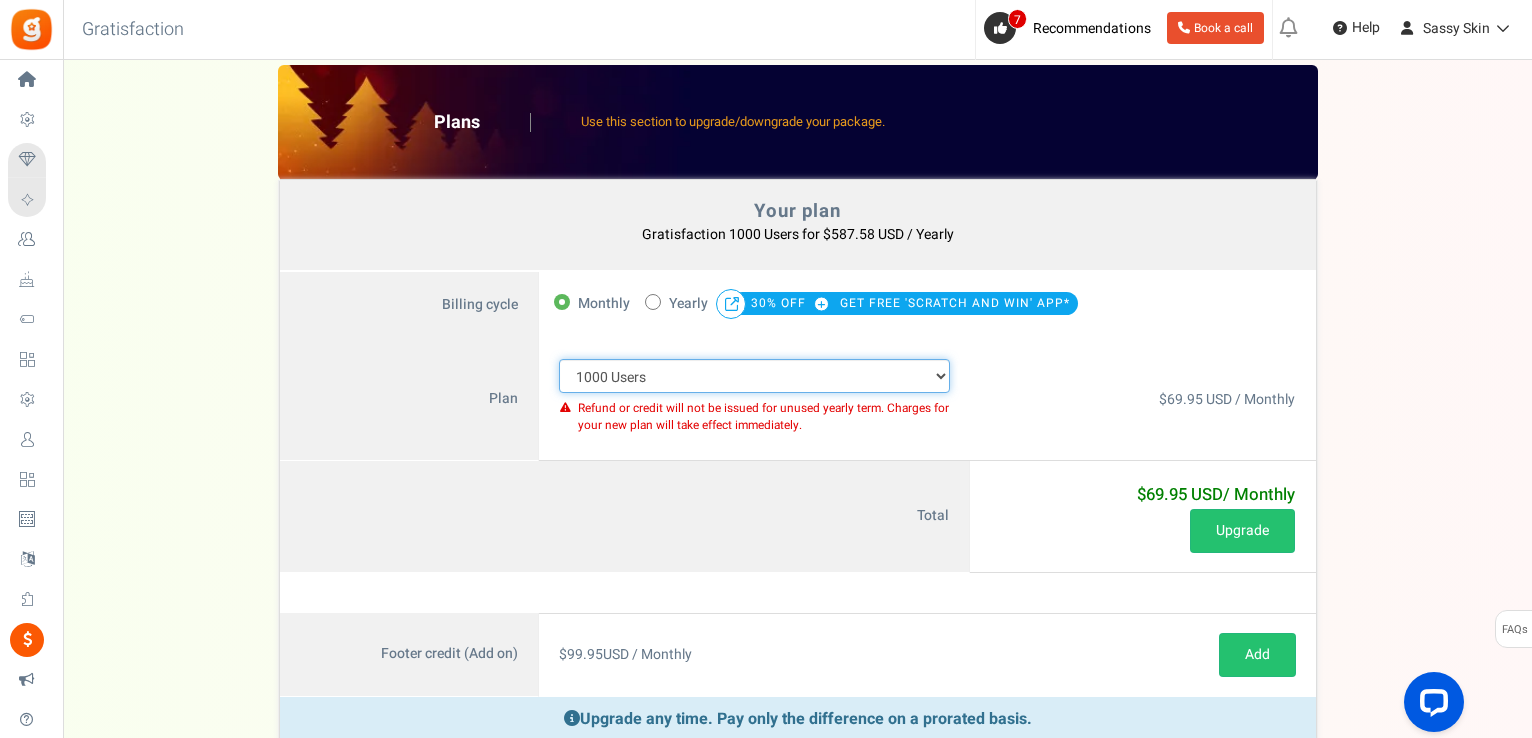click on "100 Users 200 Users 500 Users 1000 Users 2000 Users 3000 Users 4000 Users 5000 Users 10000 Users 15000 Users 25000 Users Enterprise - 50000 Users Enterprise - 100000 Users Enterprise - 250000 Users Enterprise" at bounding box center [755, 376] 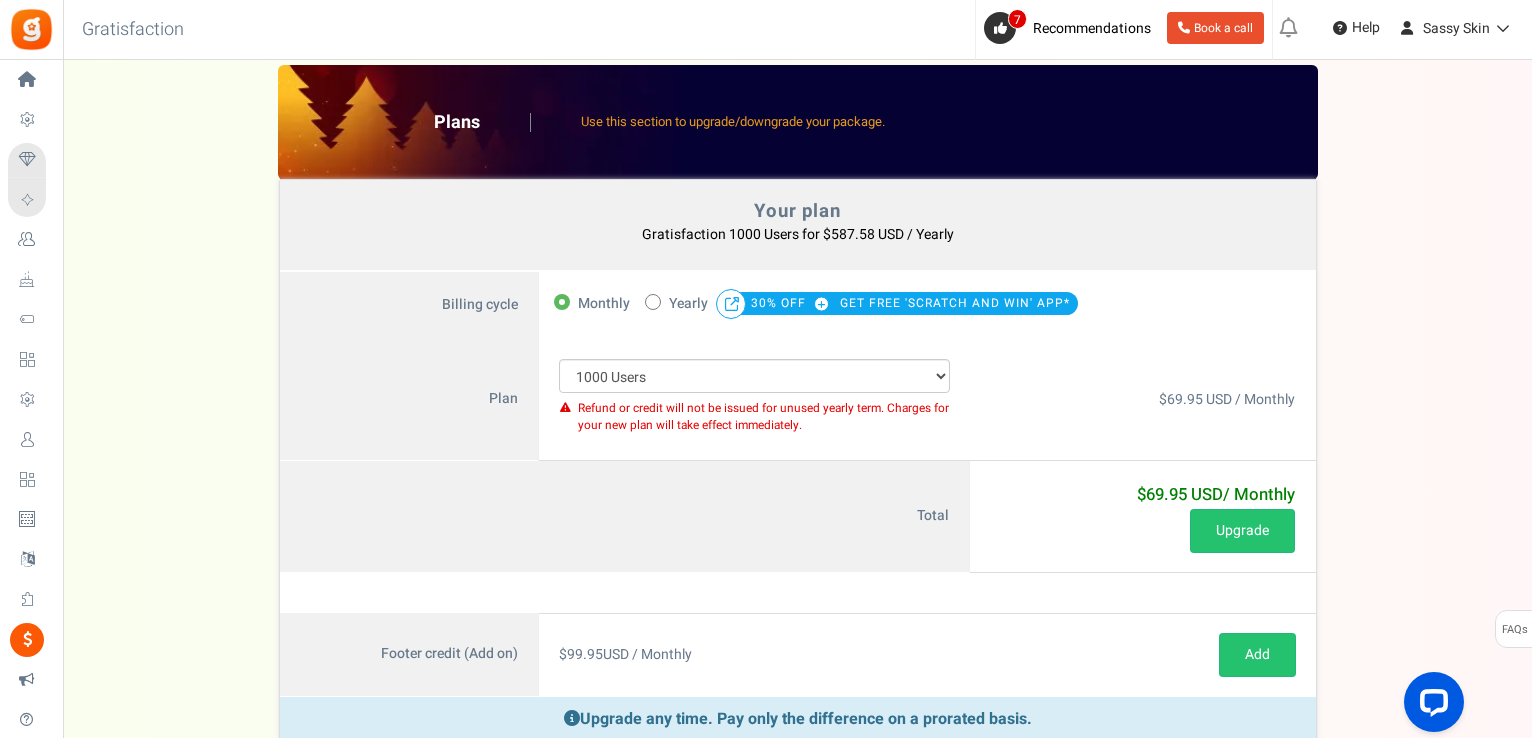 click on "Your plan -
Gratisfaction 1000 Users :
$587.58 USD / Yearly
Coupon [[]]
Plans
Use this section to upgrade/downgrade your package.
Use this section to upgrade/downgrade and renew your plan
Your plan
Gratisfaction 1000 Users for $587.58 USD / Yearly
You currently have:
Active coupon" at bounding box center (797, 438) 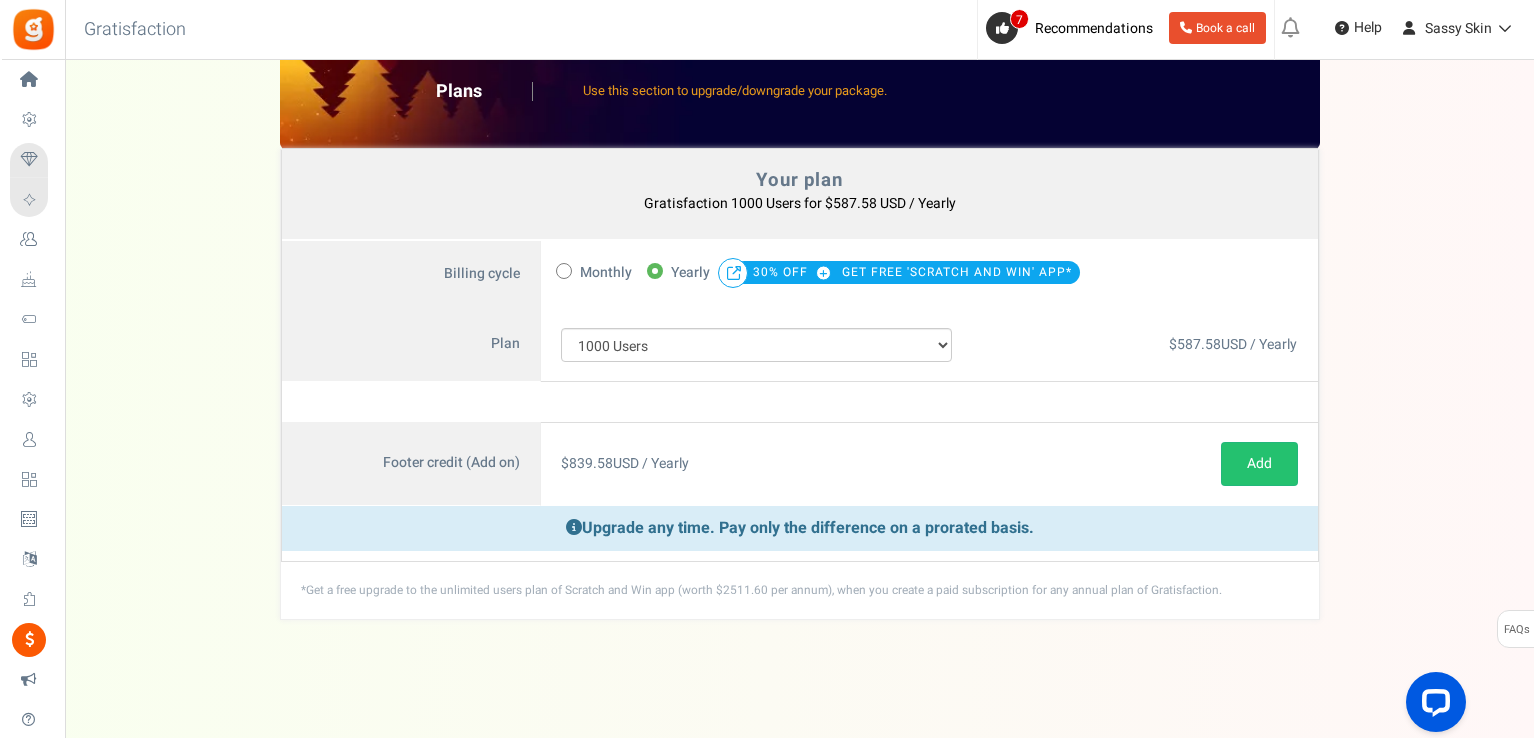 scroll, scrollTop: 0, scrollLeft: 0, axis: both 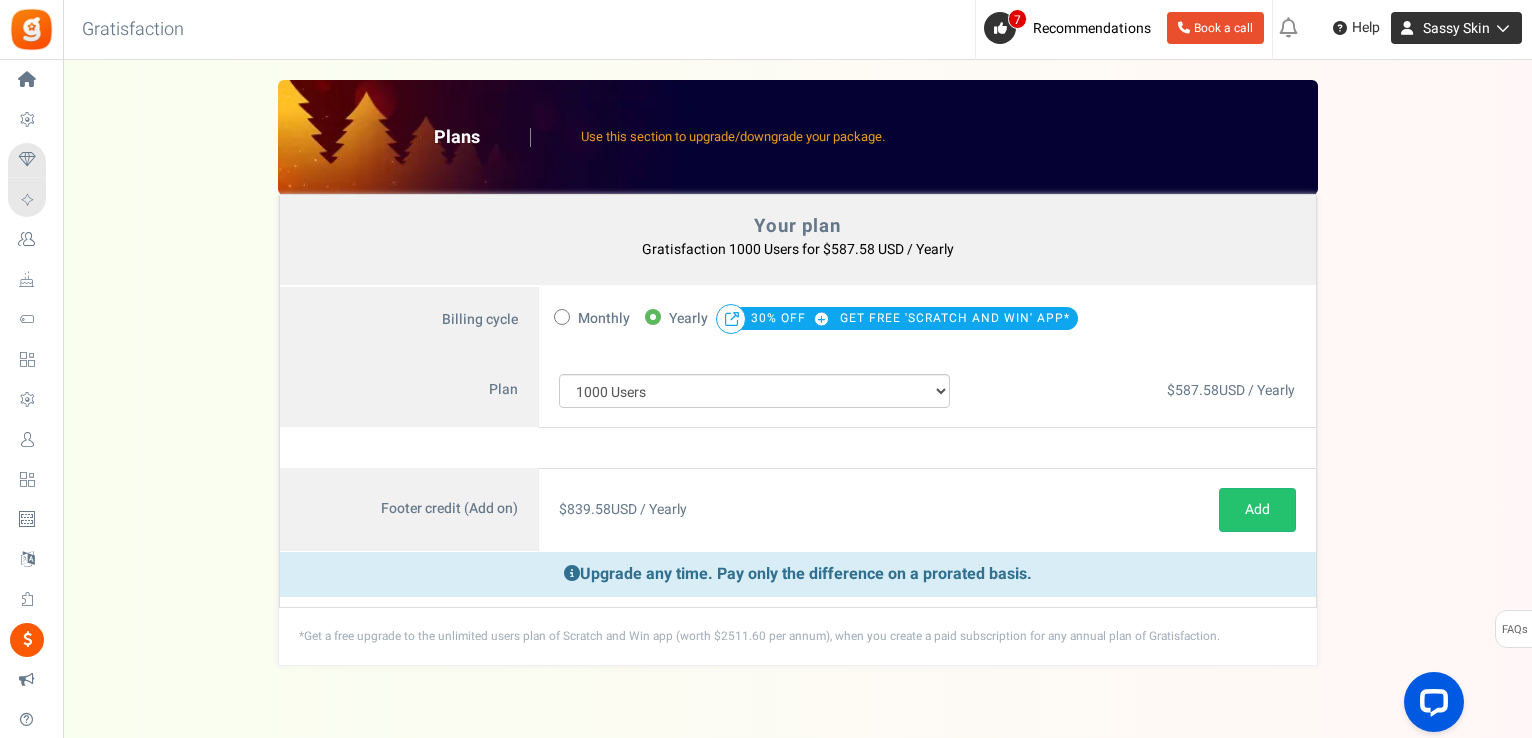 click at bounding box center [1500, 28] 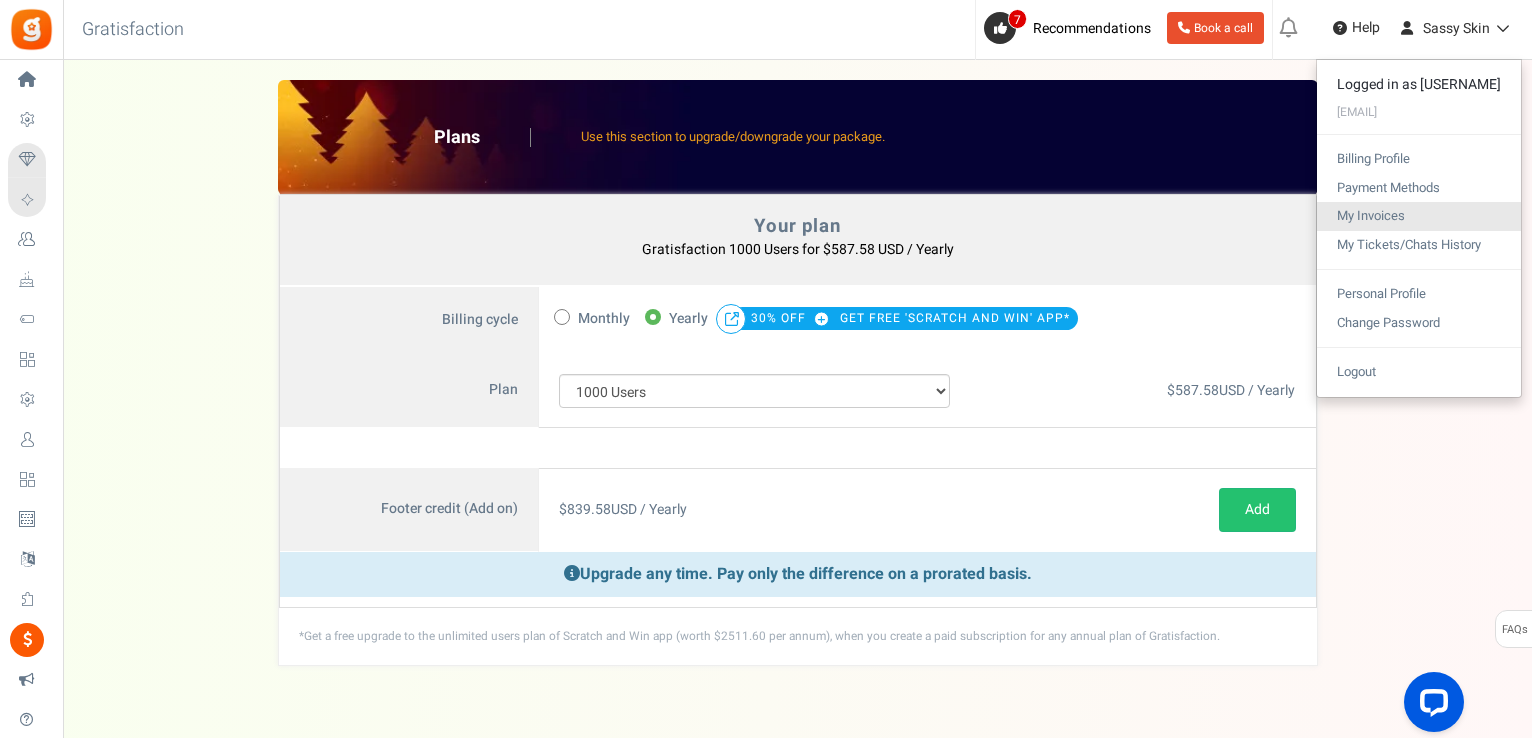 click on "My Invoices" at bounding box center [1419, 216] 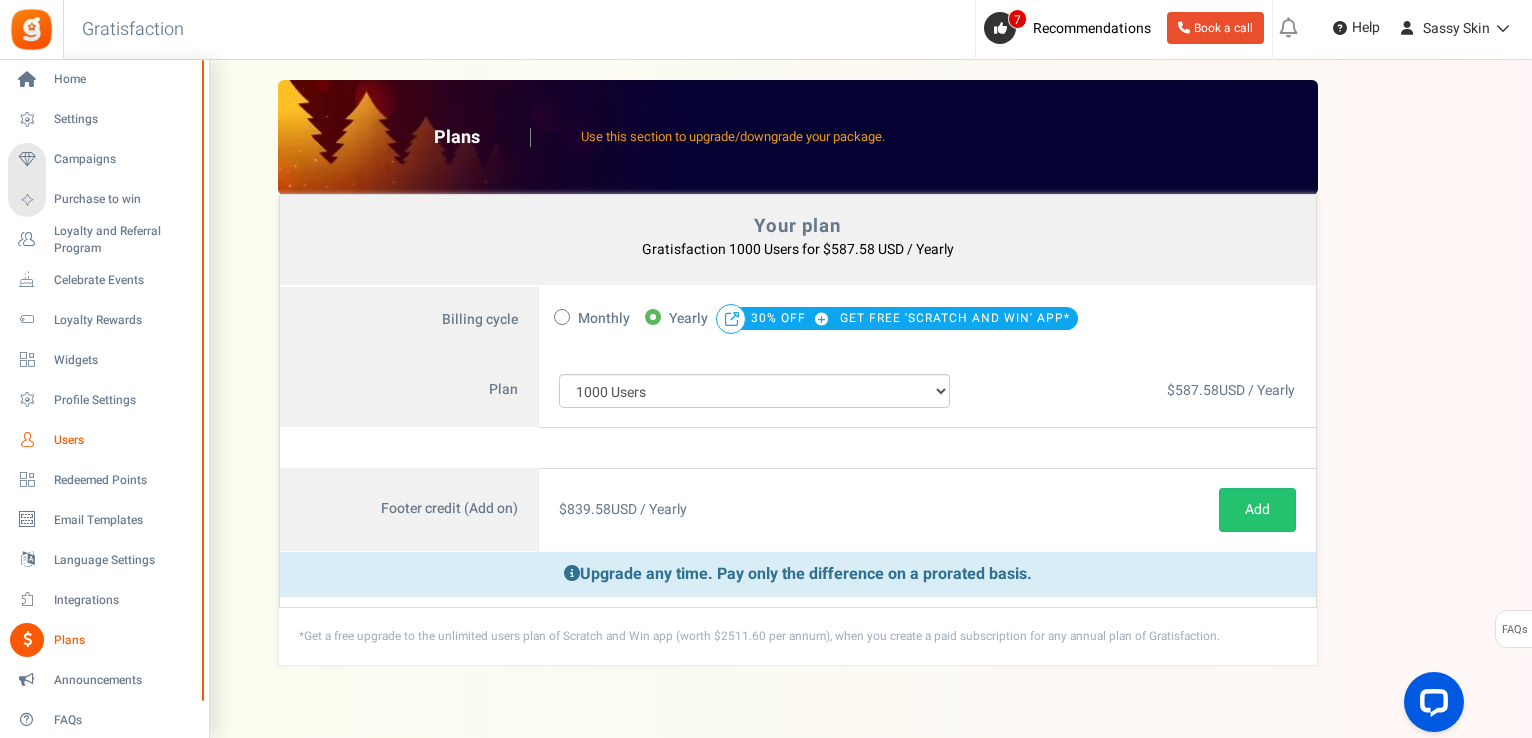 click on "Users" at bounding box center (124, 440) 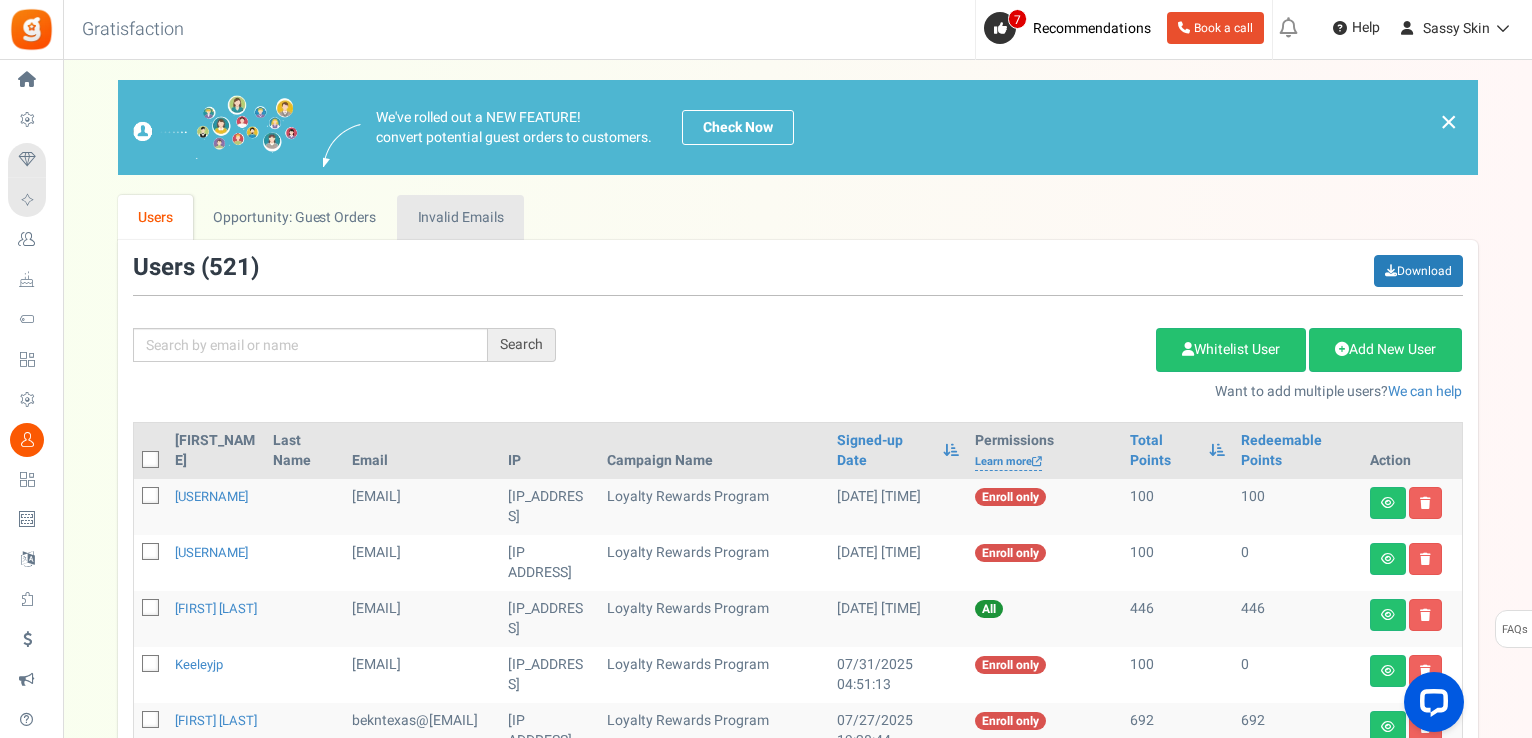 click on "Invalid Emails" at bounding box center (460, 217) 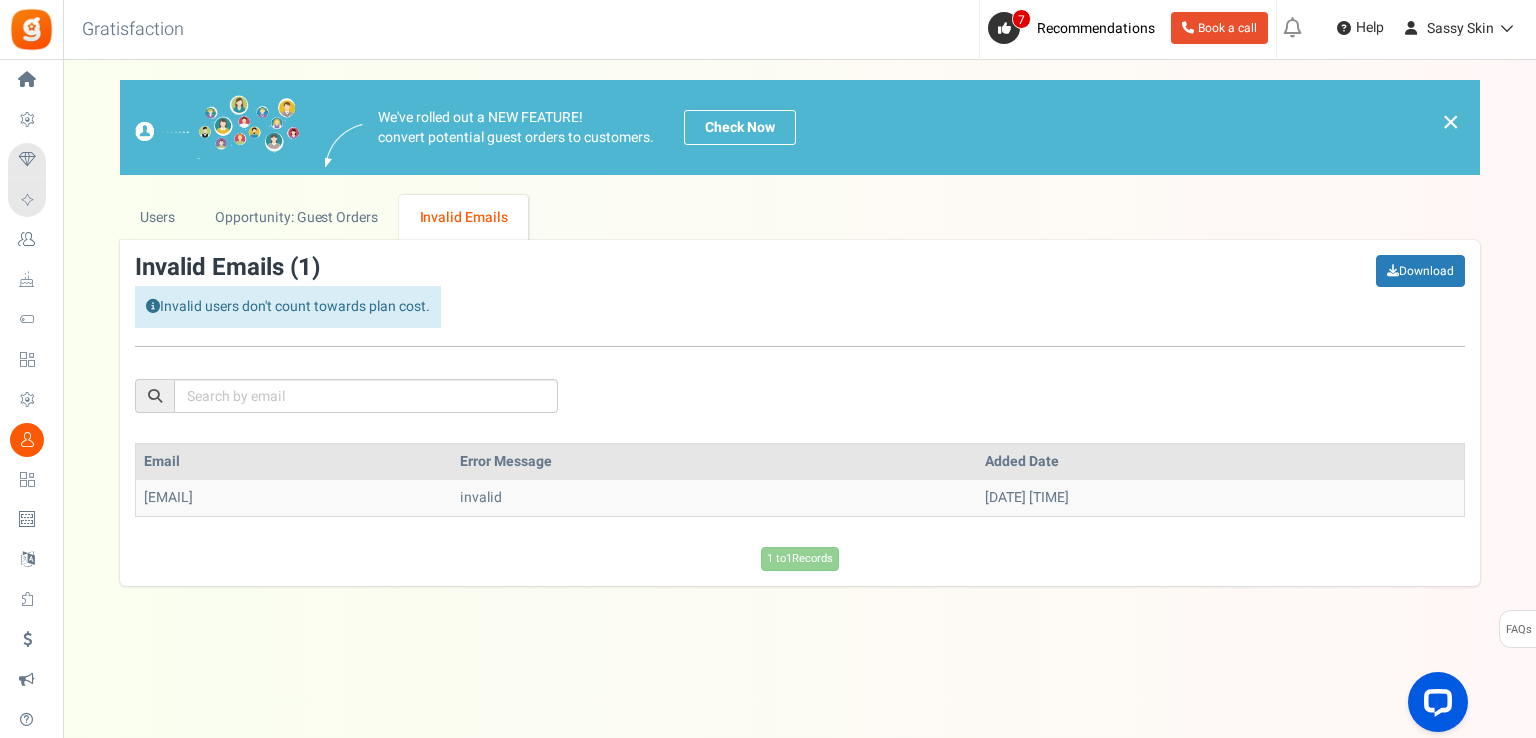 click on "m.ardoin@yahoo.com" at bounding box center (294, 498) 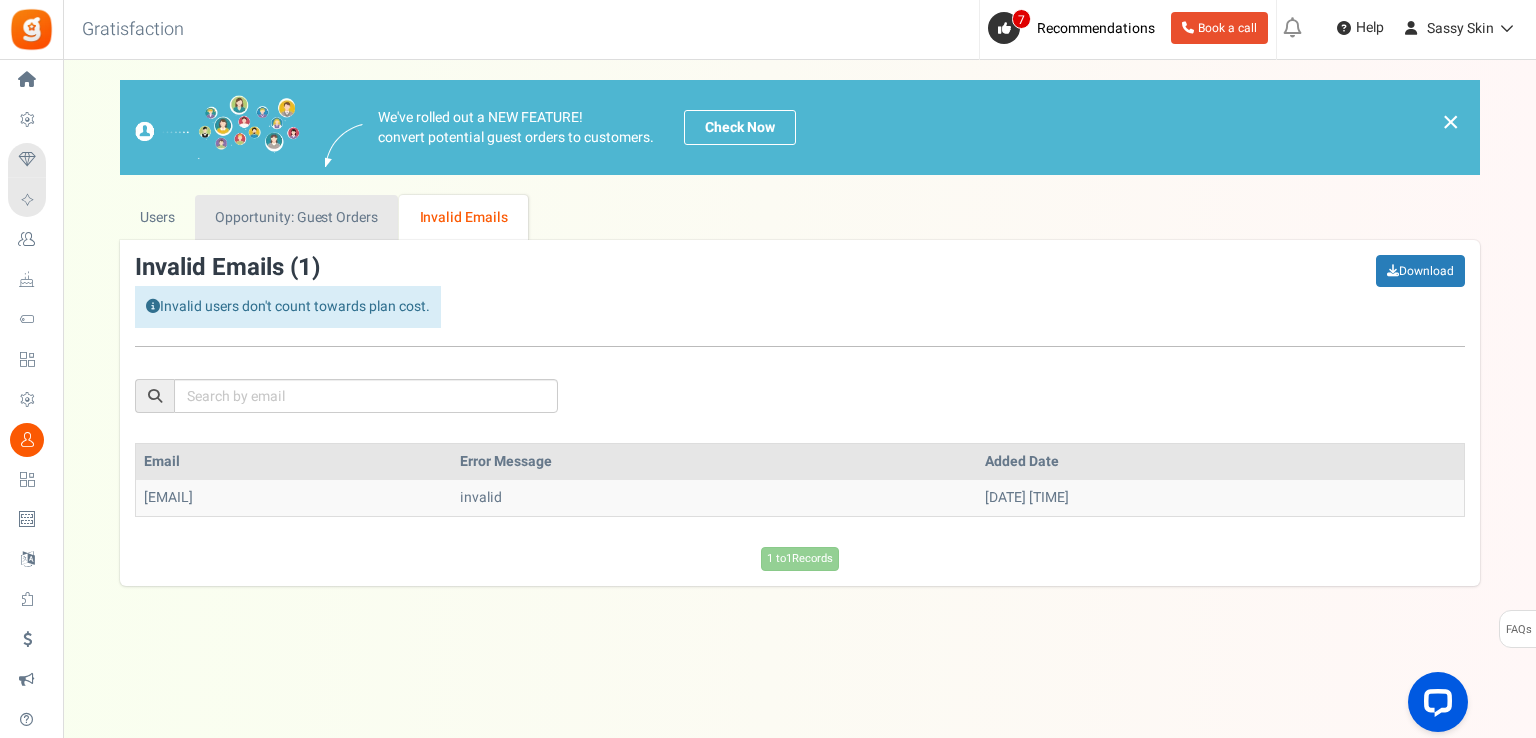 click on "Opportunity: Guest Orders" at bounding box center (296, 217) 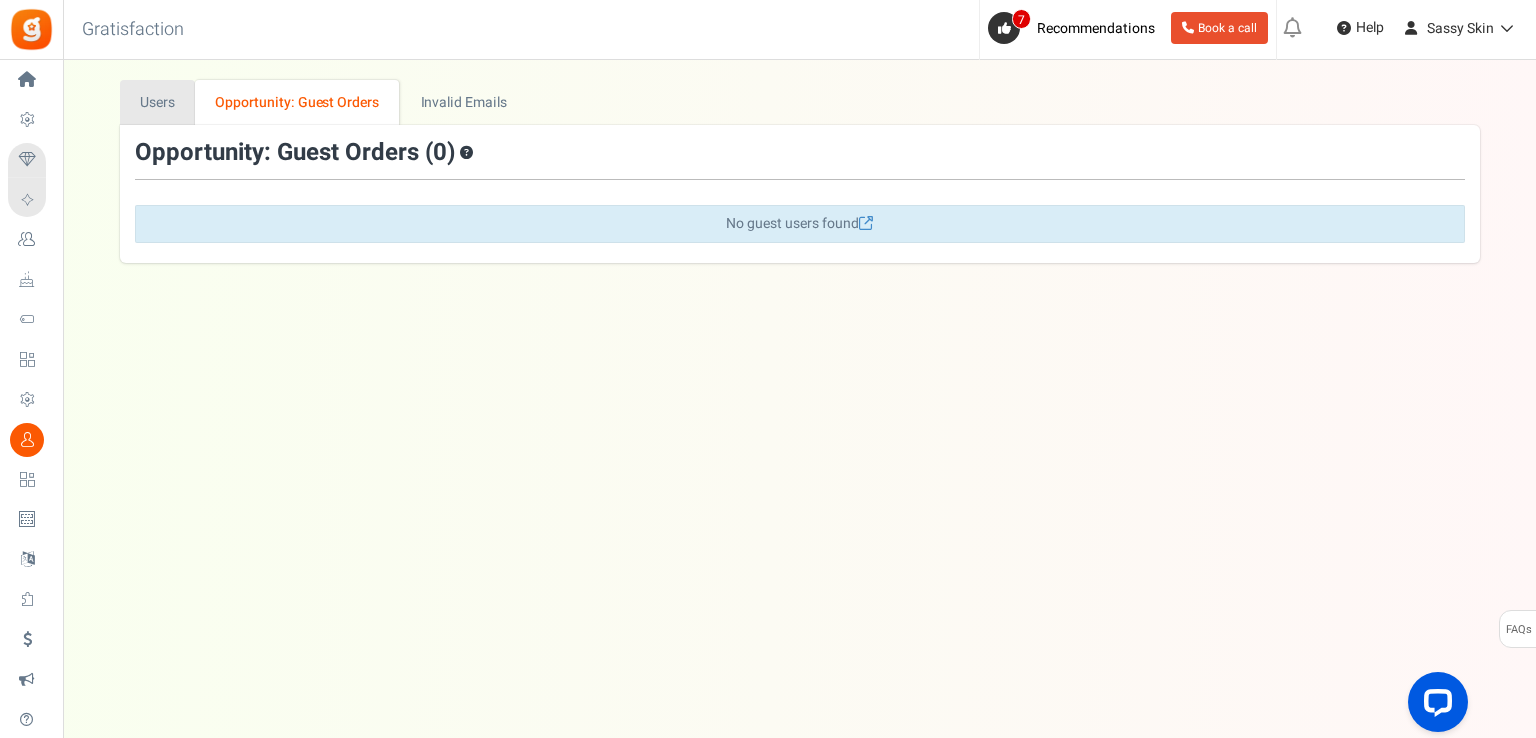 click on "Users" at bounding box center (158, 102) 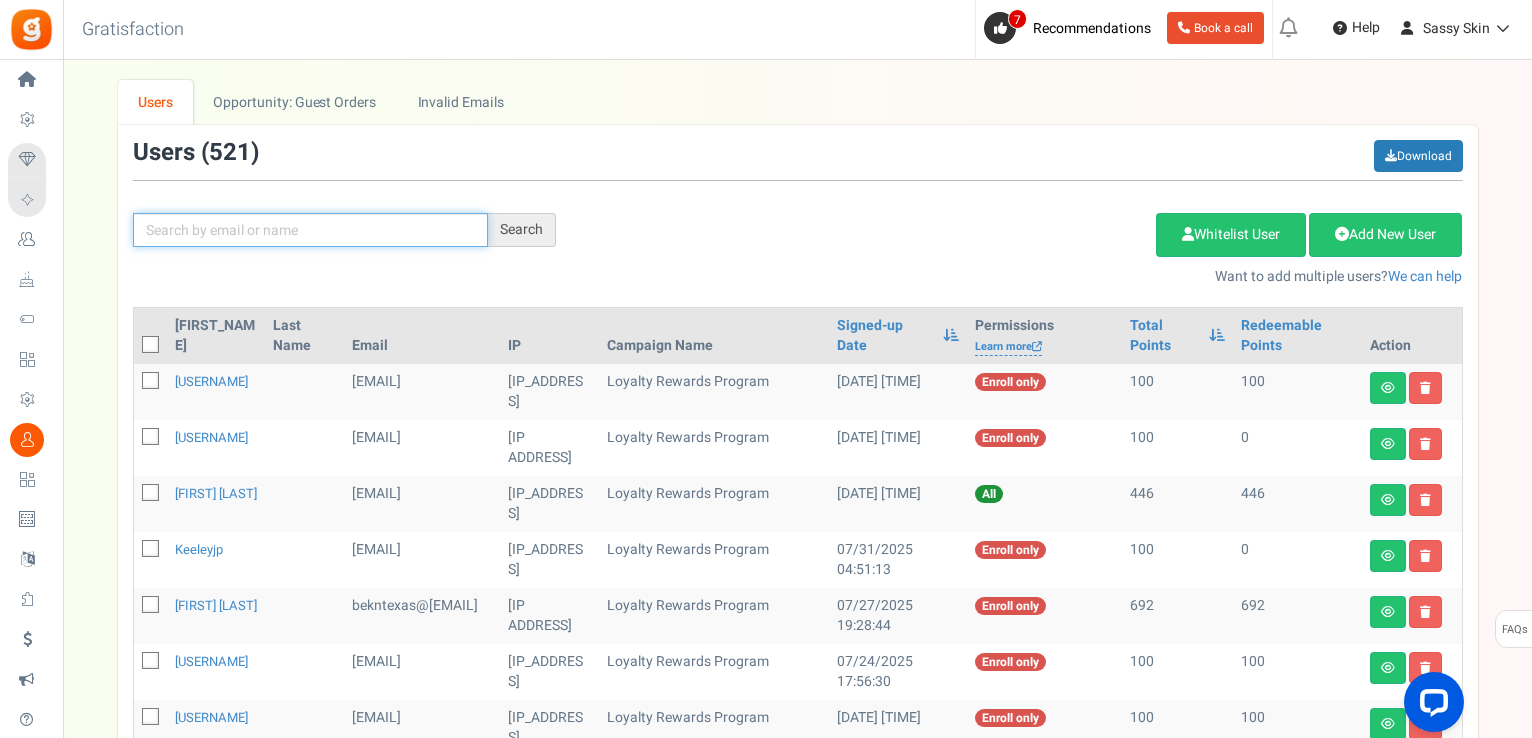 click at bounding box center [310, 230] 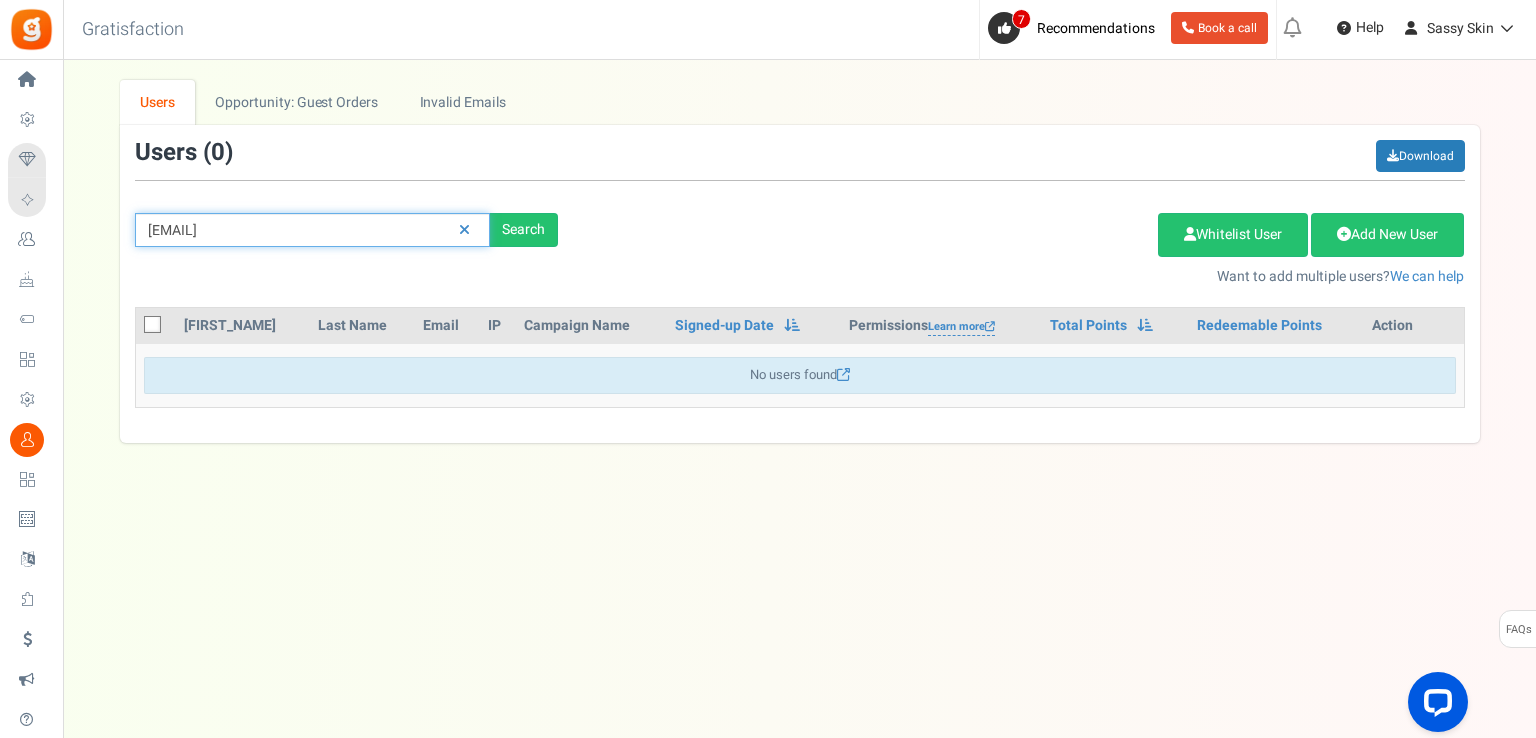 type on "m.ardoin@yahoo.com" 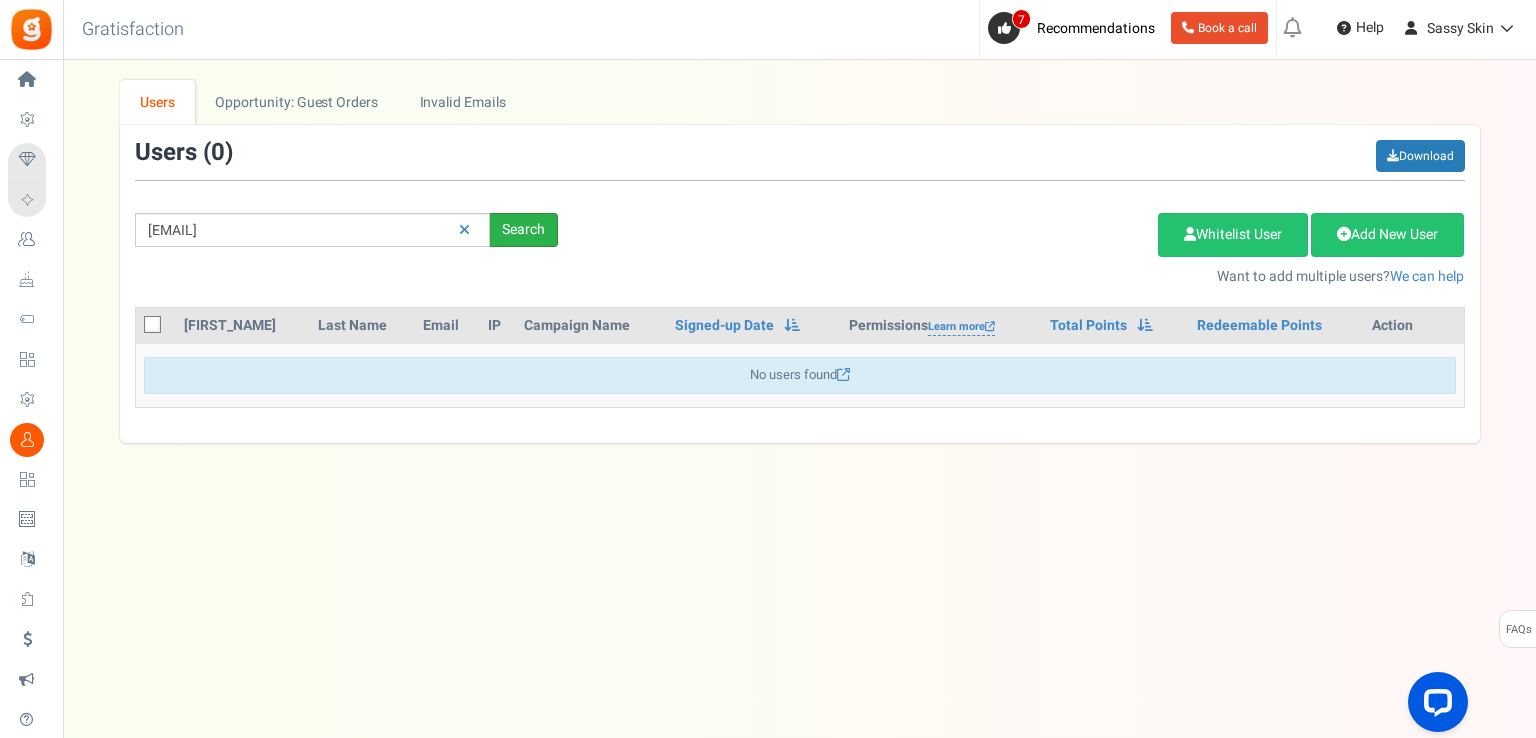 click on "Search" at bounding box center [524, 230] 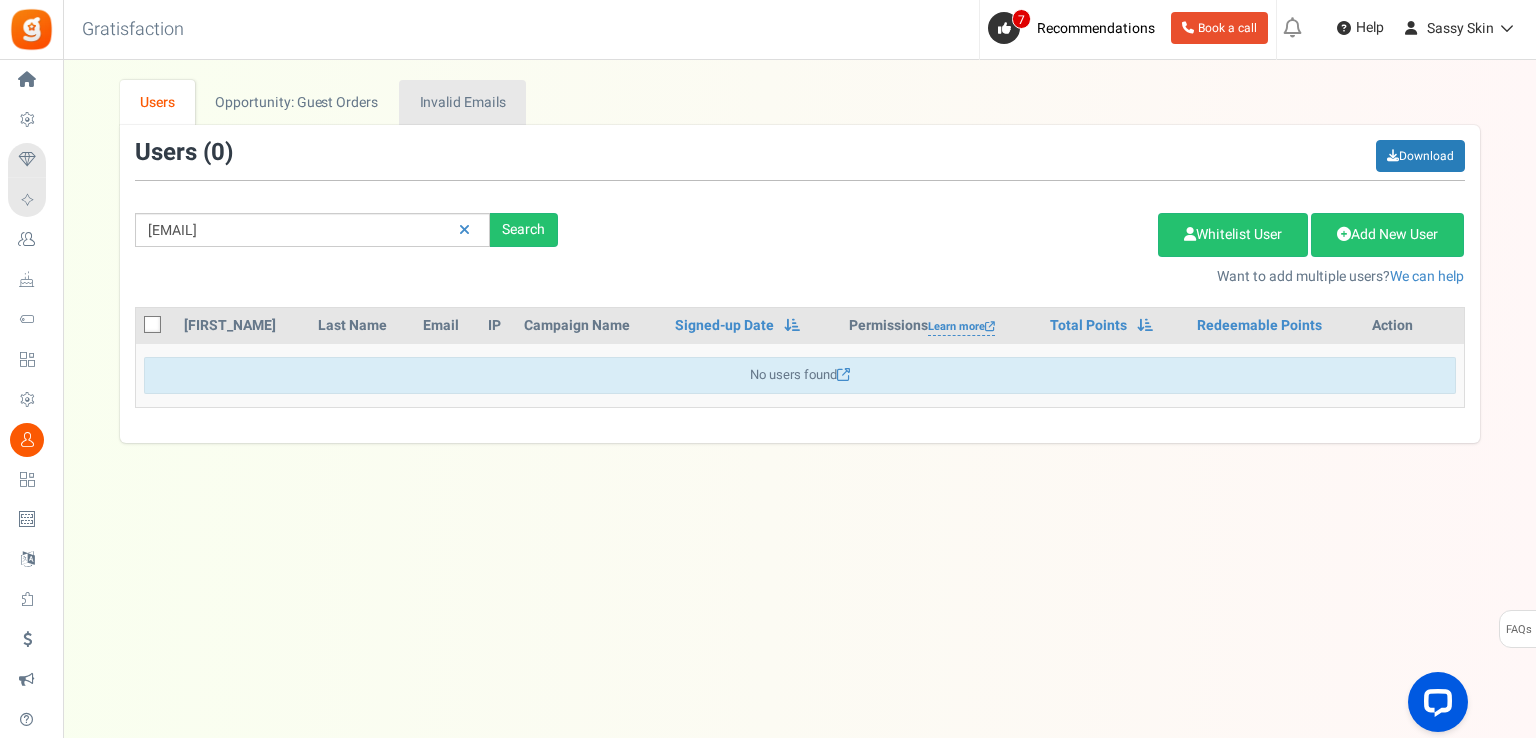 click on "Invalid Emails" at bounding box center [462, 102] 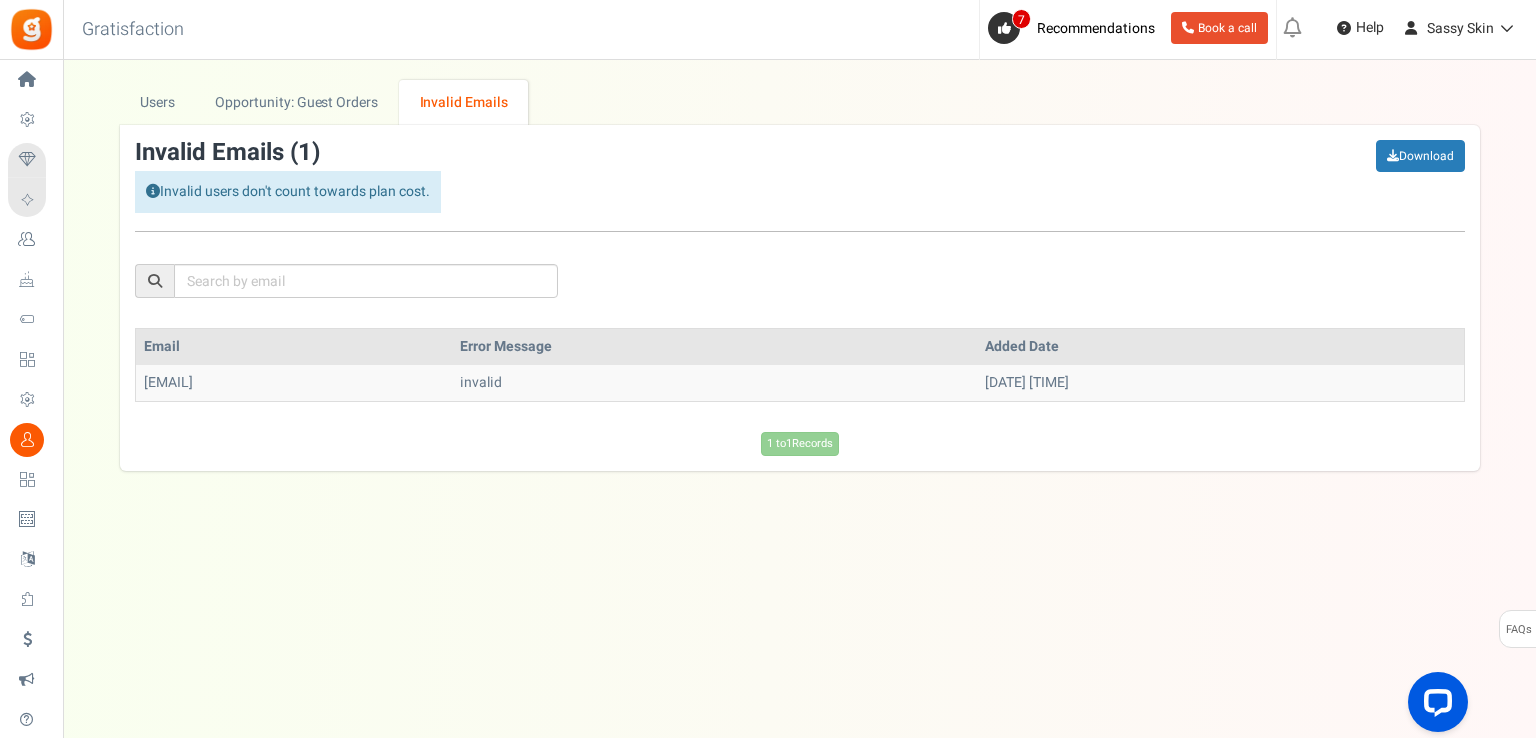 click on "m.ardoin@yahoo.com" at bounding box center [294, 383] 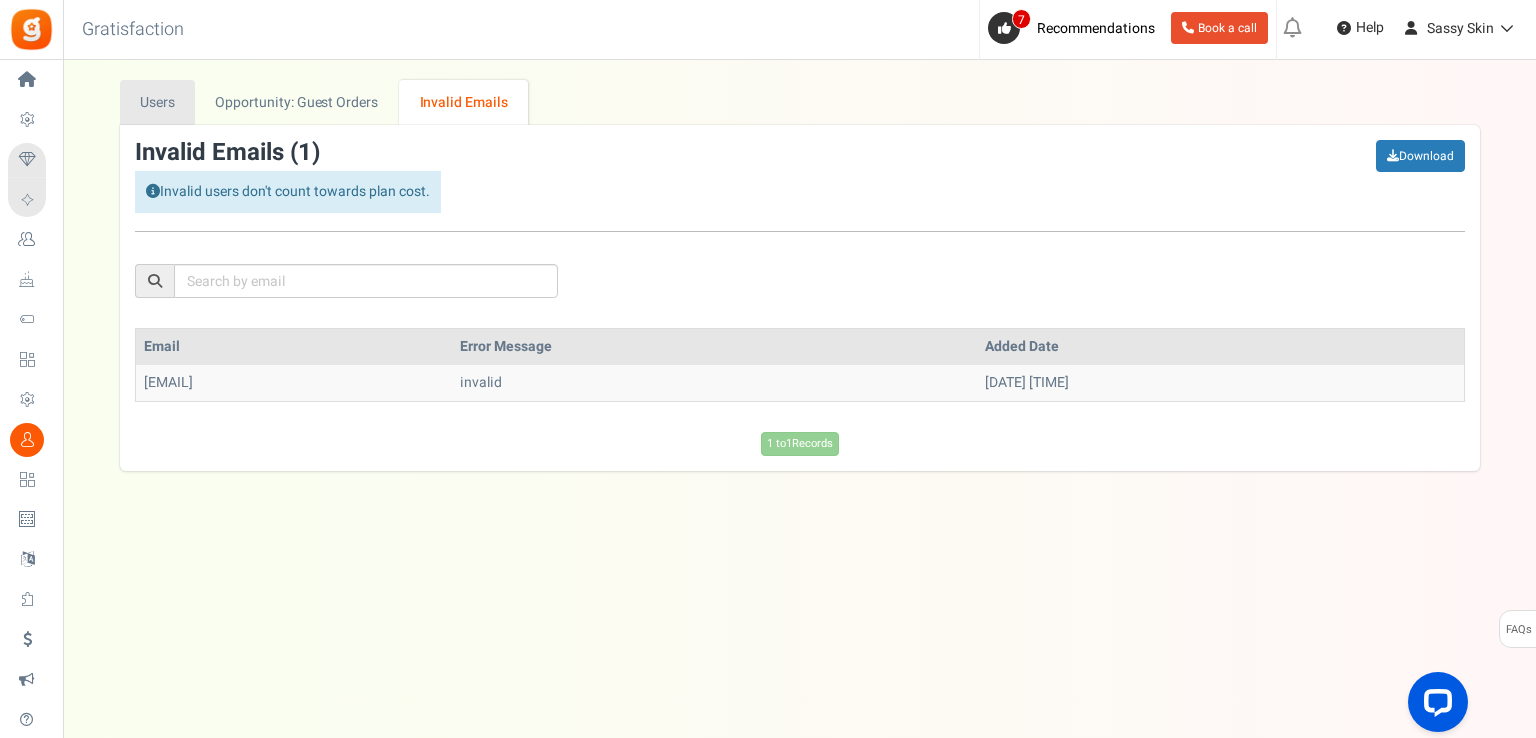click on "Users" at bounding box center (158, 102) 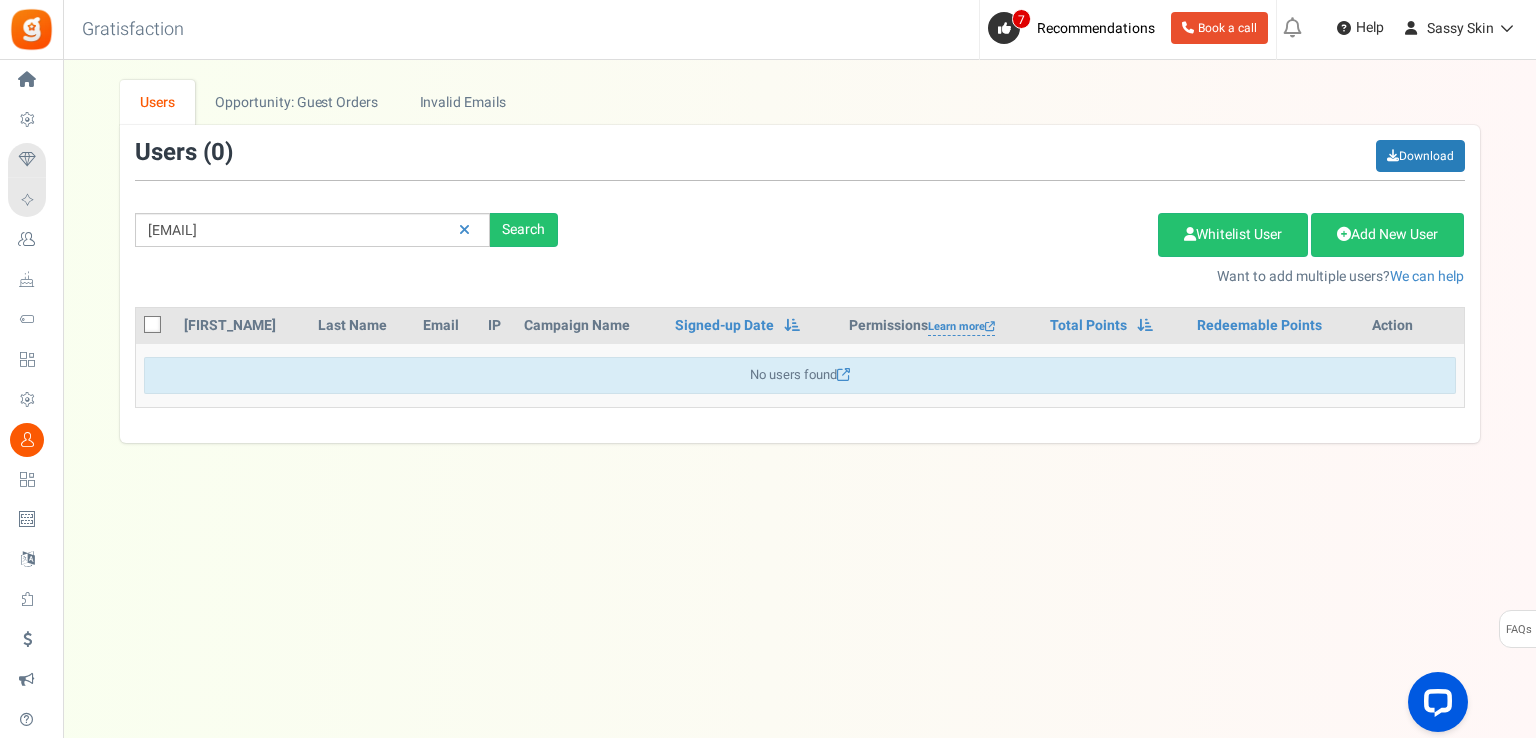 click on "We've rolled out a NEW FEATURE!  convert potential guest orders to customers.
Check Now
×
Users
Opportunity: Guest Orders
Invalid Emails
Users ( 0 )
Download
m.ardoin@yahoo.com
Search
Add Etsy Order
Delete Selected Users
Import Users
Spam Protection
Subtract Points
Whitelist User
Add New User
Want to add multiple users?  We can help
First Name
Last Name
Email IP IP" at bounding box center [799, 261] 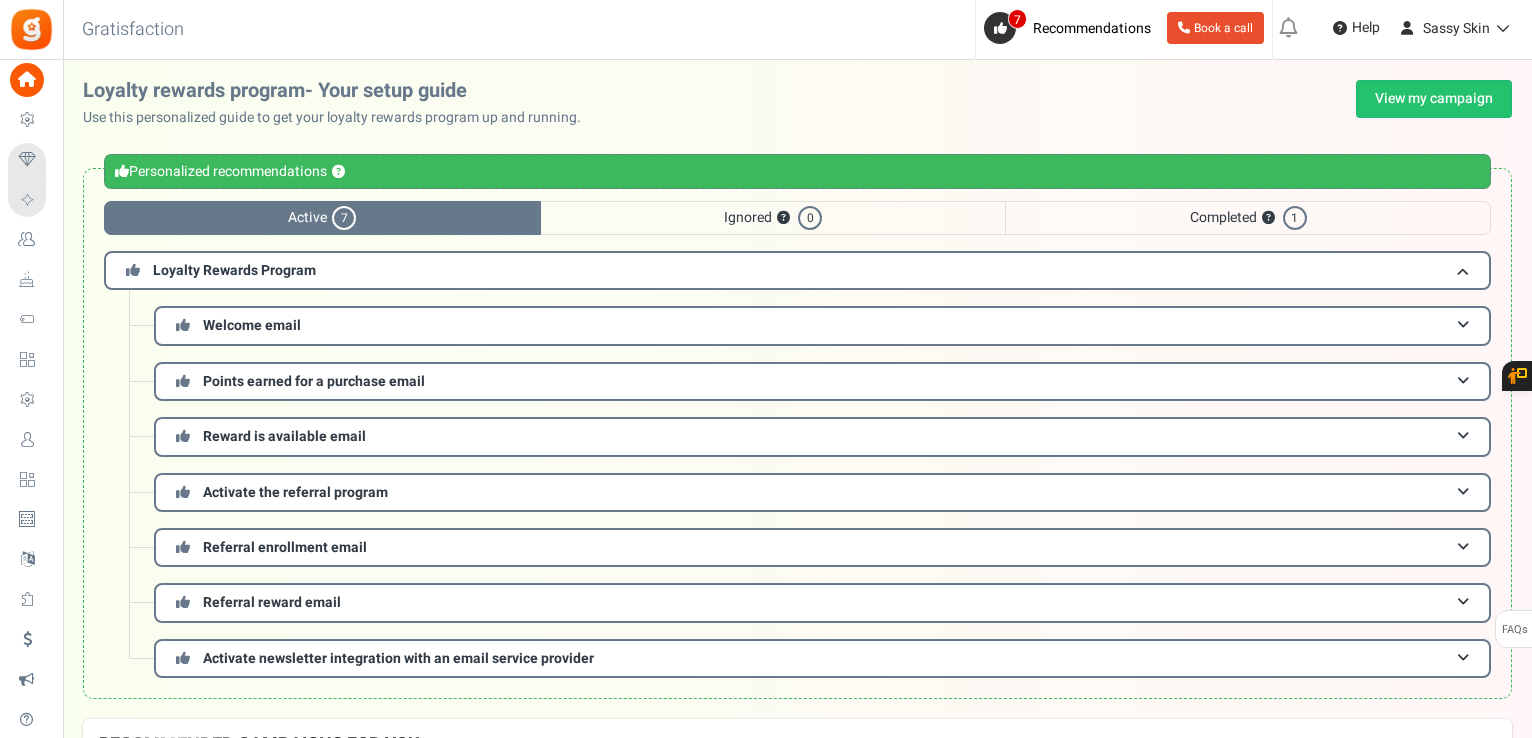 scroll, scrollTop: 0, scrollLeft: 0, axis: both 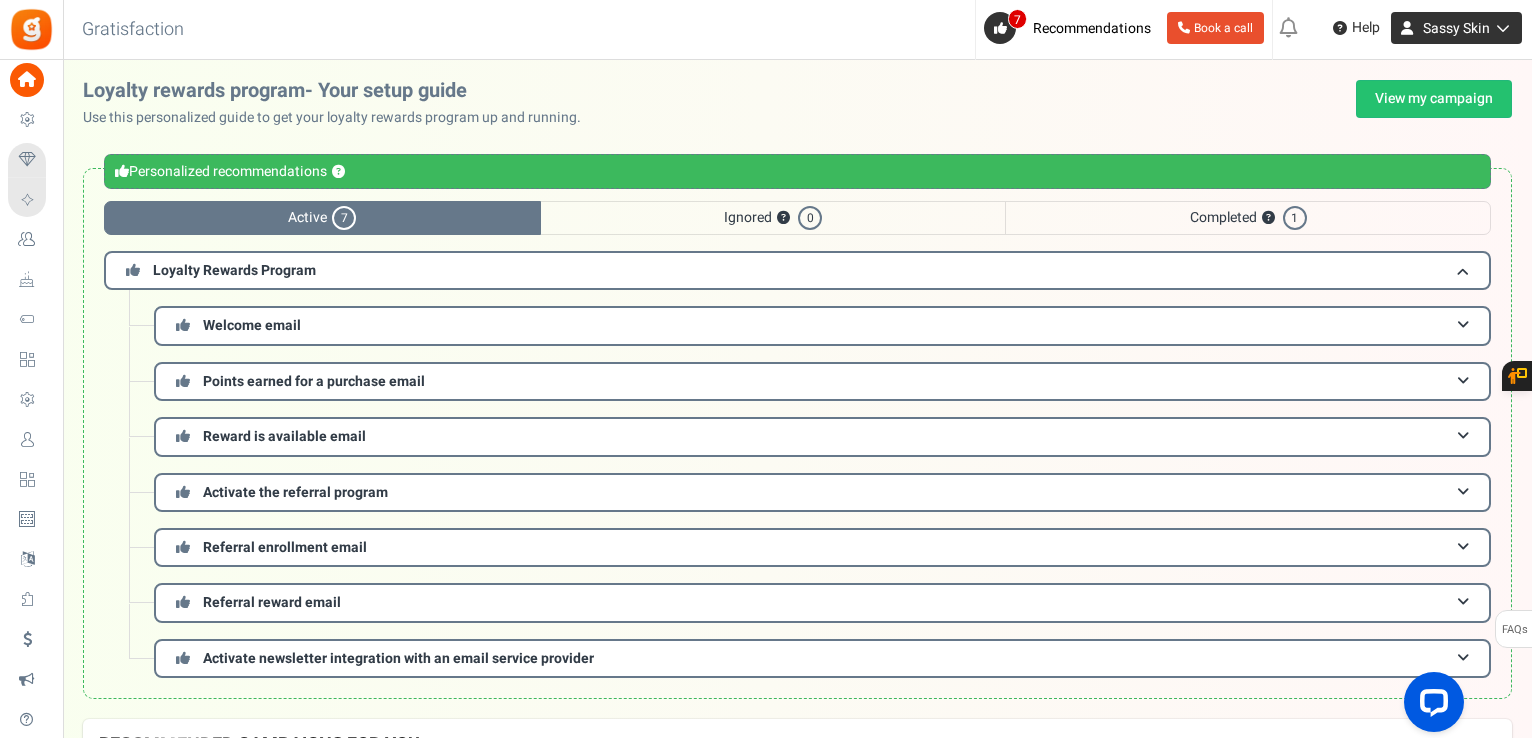 click on "Sassy Skin" at bounding box center [1456, 28] 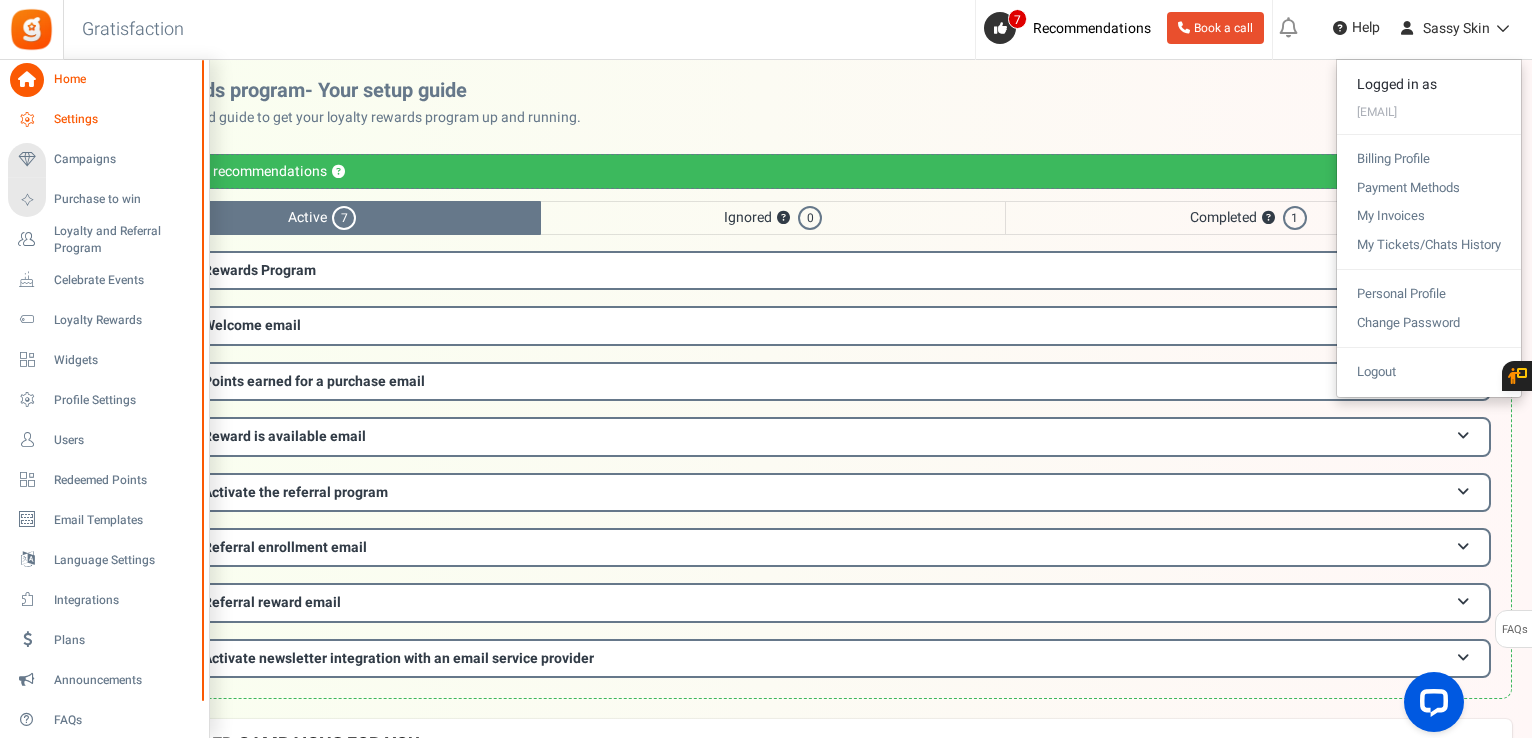 click at bounding box center [27, 120] 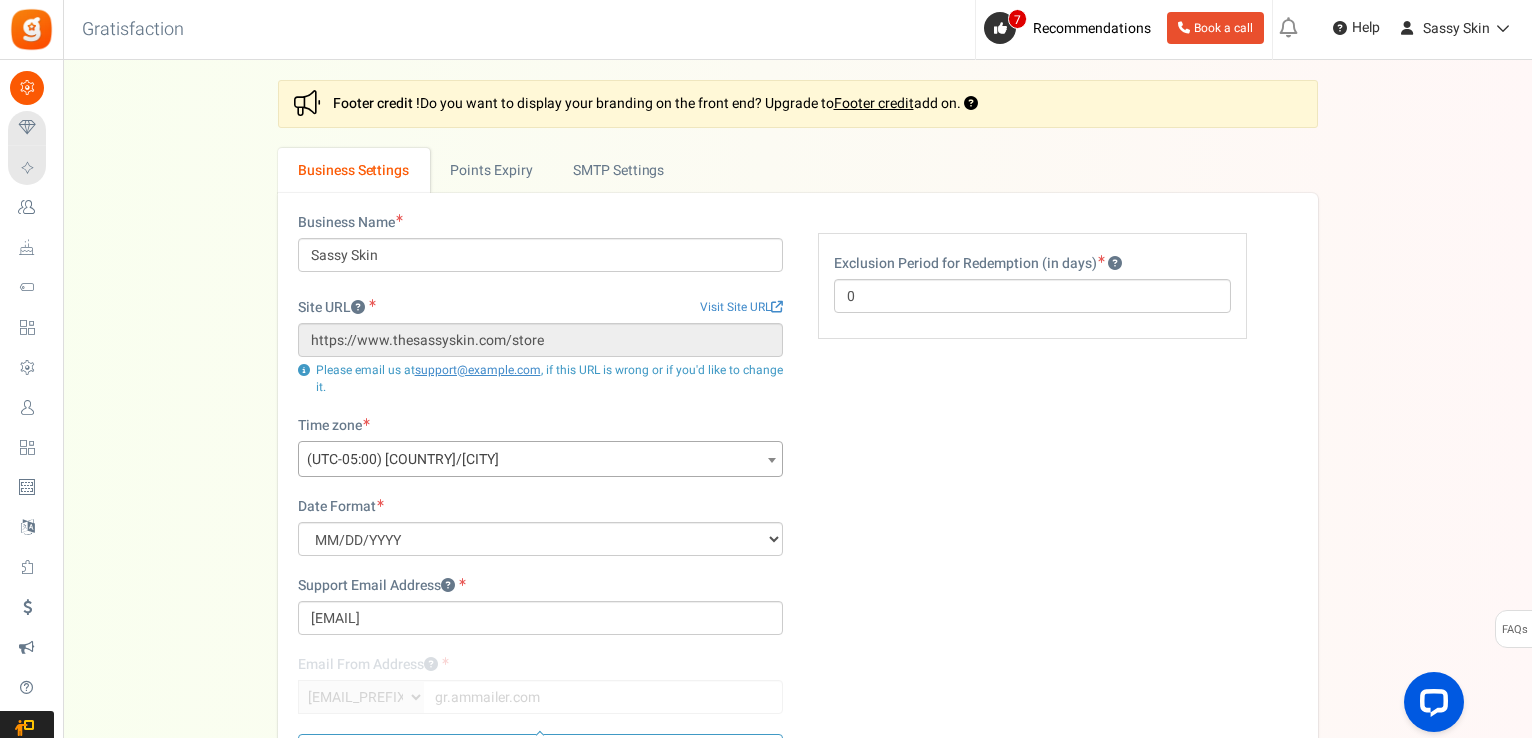 click on "Settings
In this section you will setup your business details and points expiry
Footer credit !  Do you want to display your branding on the front end? Upgrade to
Footer credit  add on.
Business Settings
Points Expiry
Admin Notifications
Active SMTP Settings
Business Name
[BUSINESS_NAME]
*" at bounding box center [797, 478] 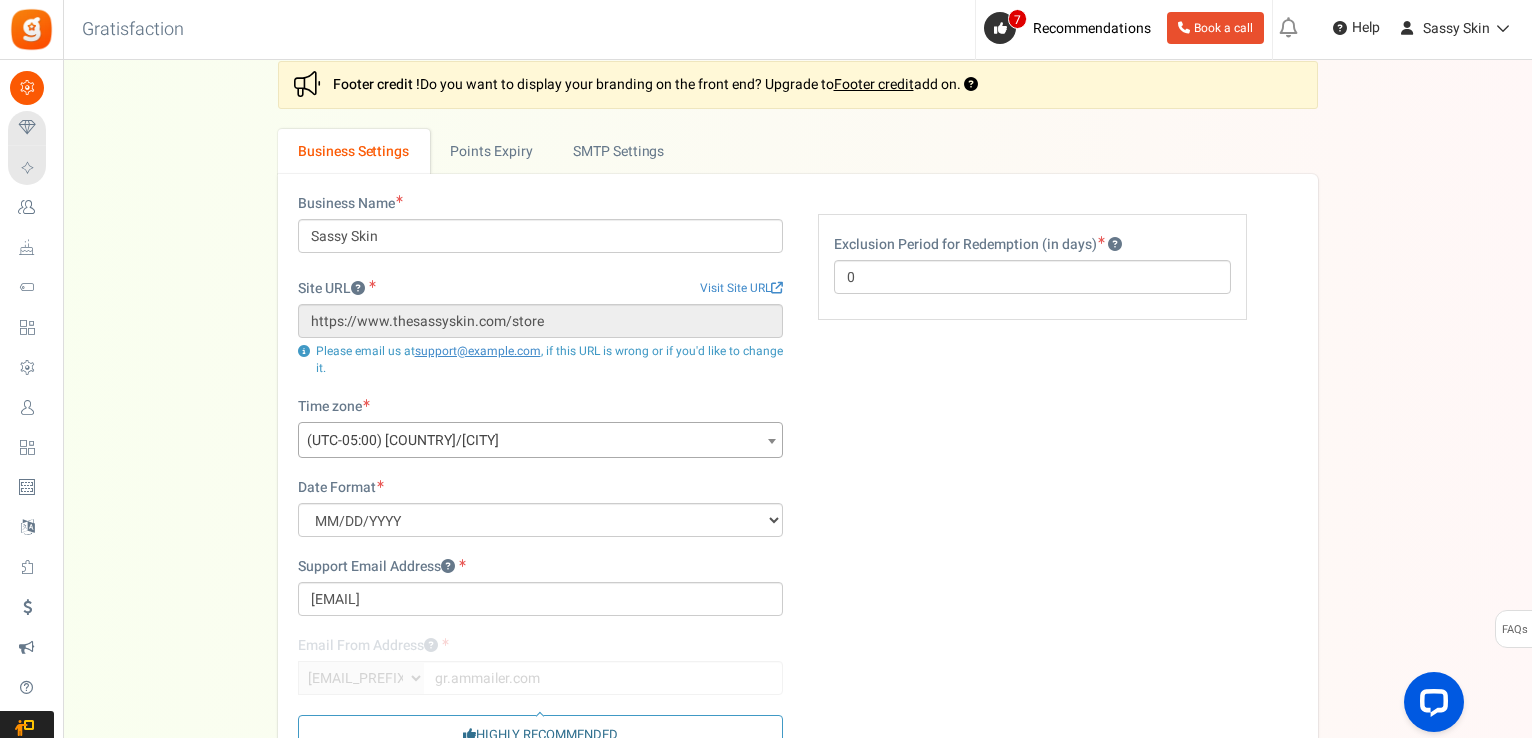 scroll, scrollTop: 0, scrollLeft: 0, axis: both 